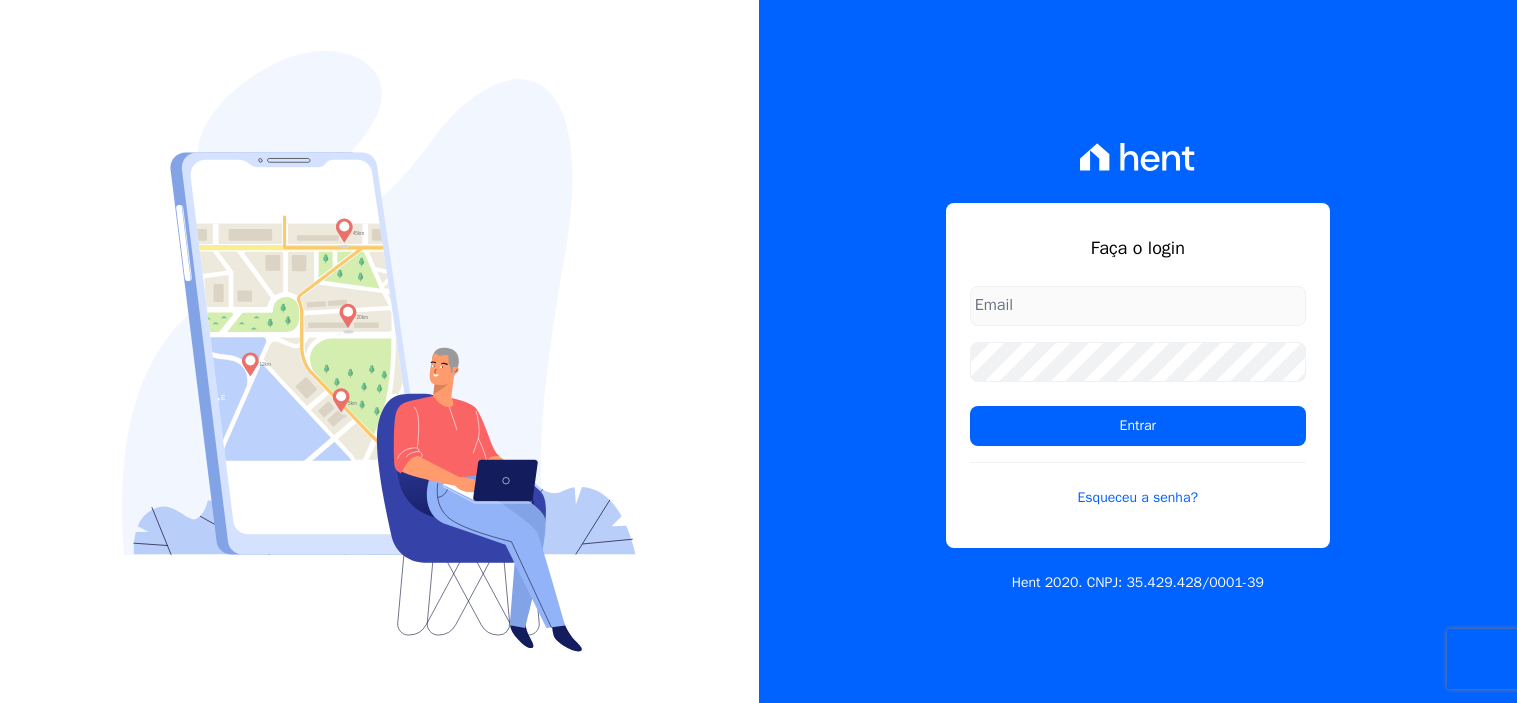 scroll, scrollTop: 0, scrollLeft: 0, axis: both 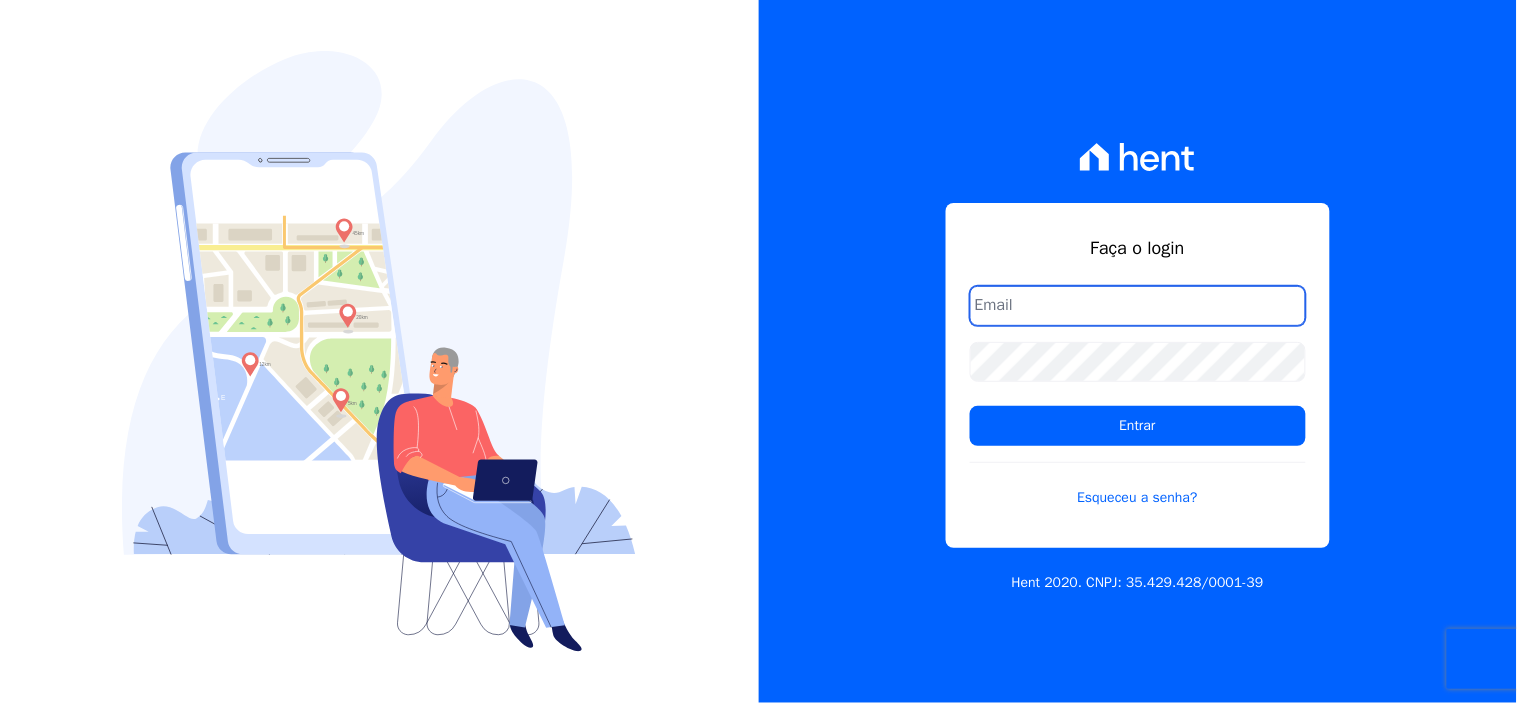 type on "[EMAIL]" 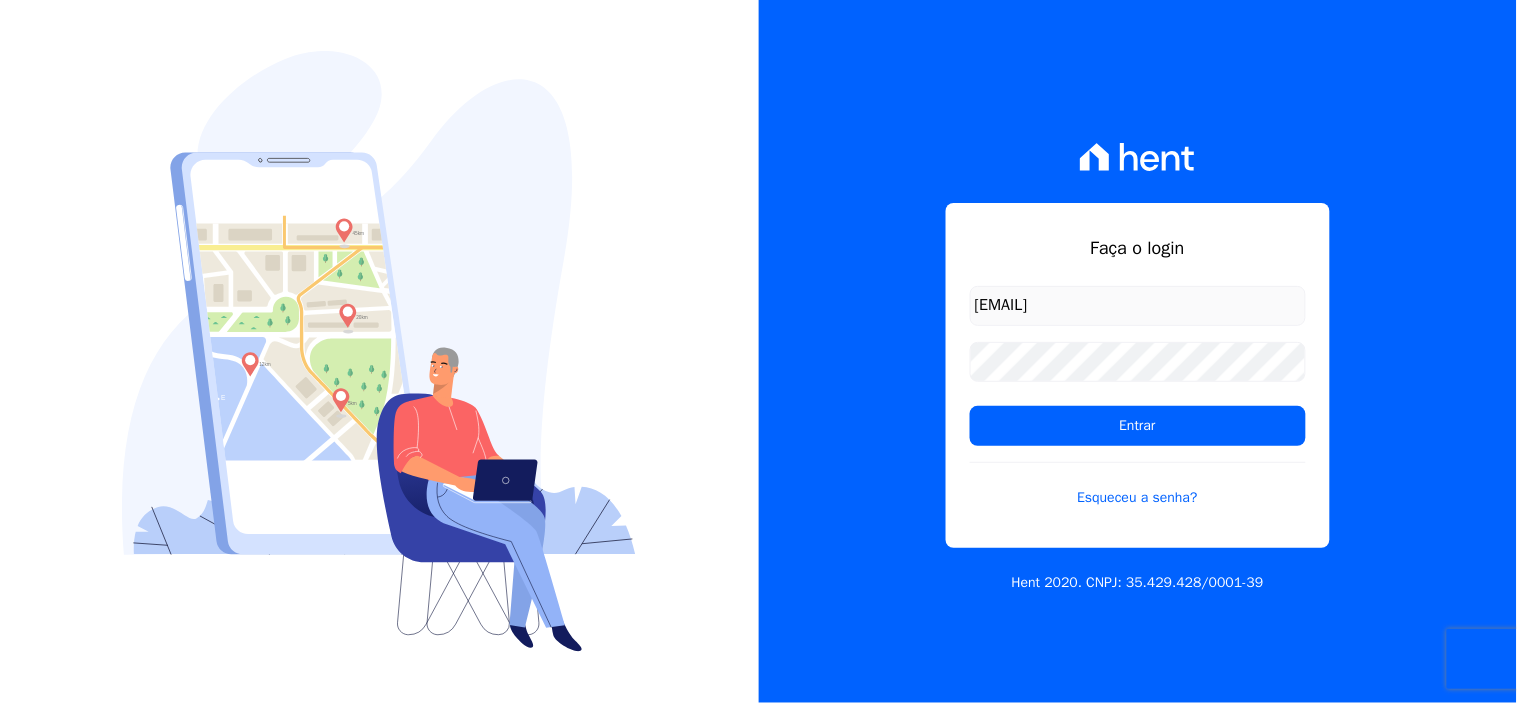click on "[EMAIL]
Entrar
Esqueceu a senha?" at bounding box center (1138, 409) 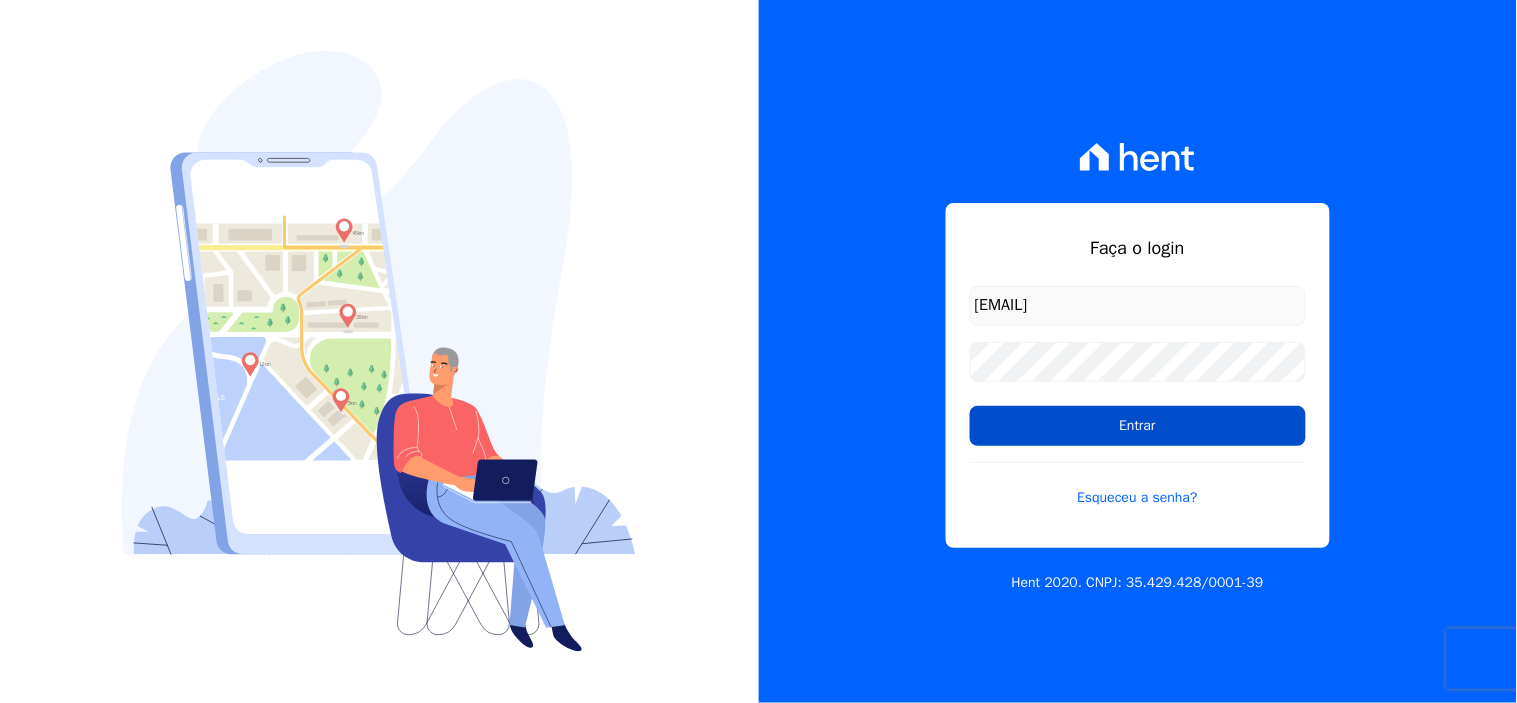 click on "Entrar" at bounding box center (1138, 426) 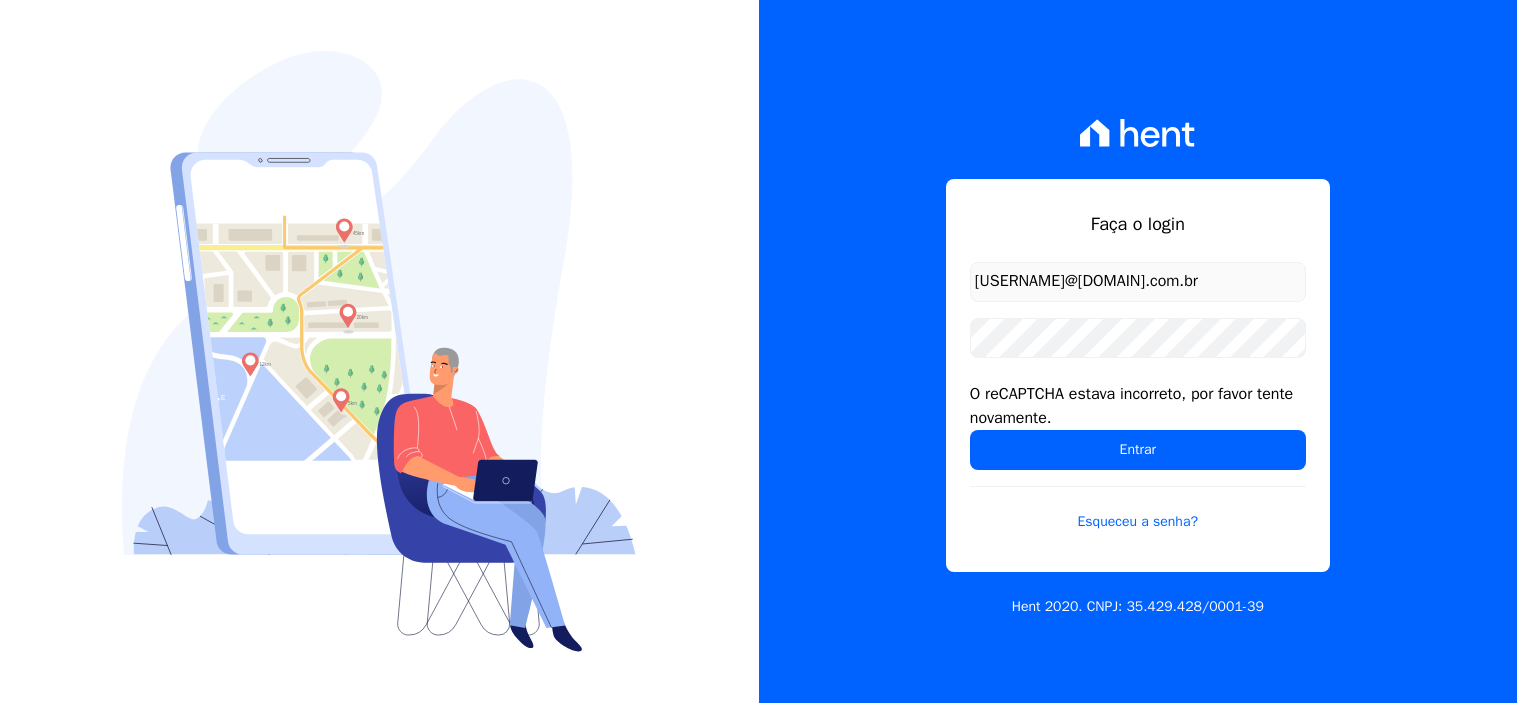 scroll, scrollTop: 0, scrollLeft: 0, axis: both 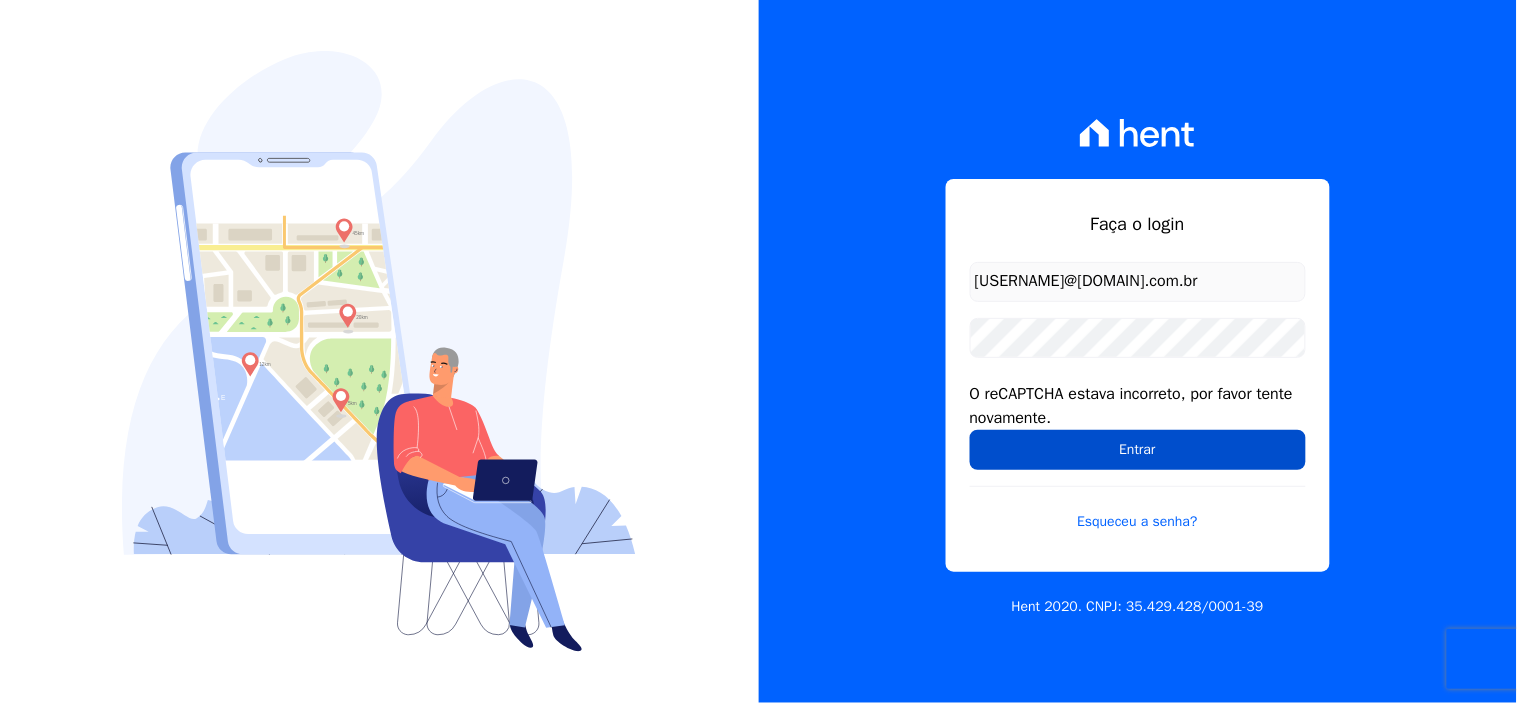 click on "Entrar" at bounding box center [1138, 450] 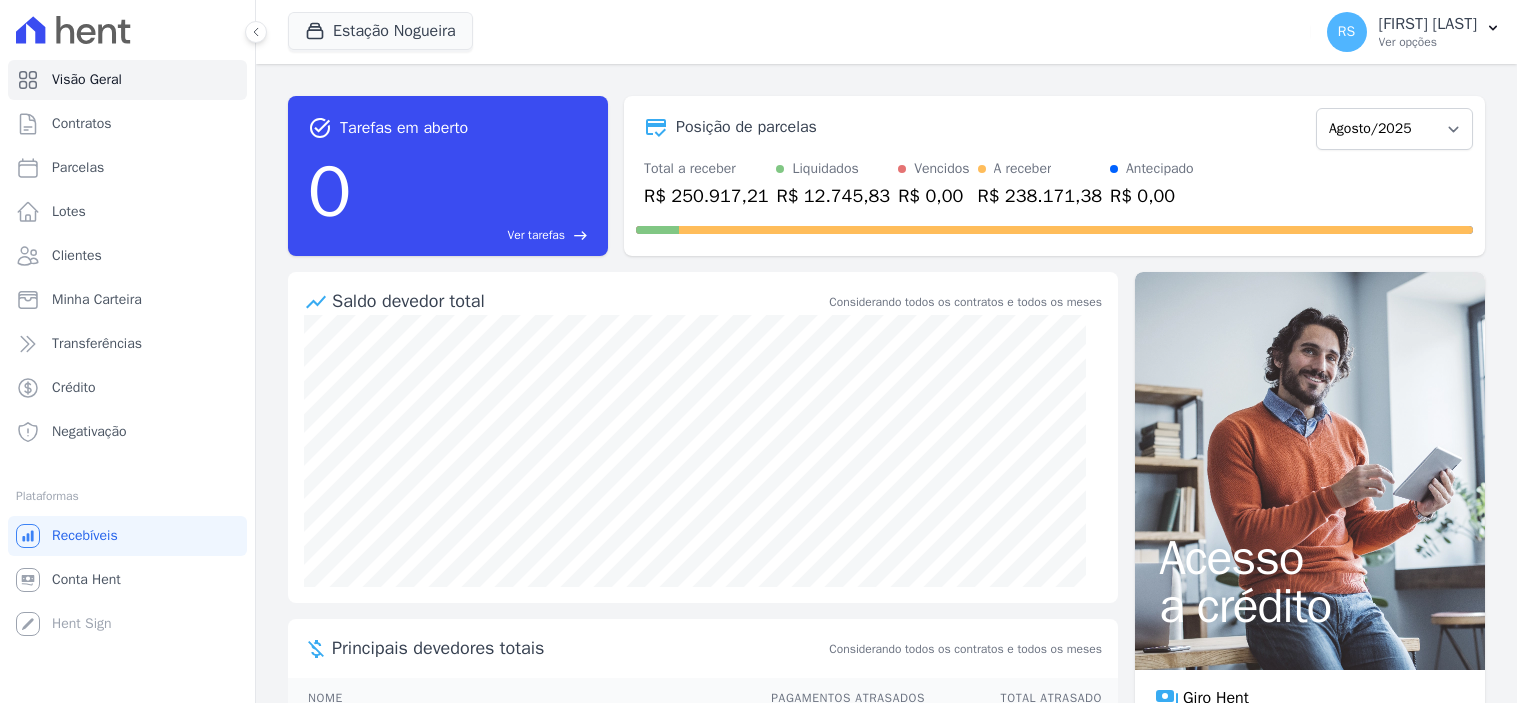 scroll, scrollTop: 0, scrollLeft: 0, axis: both 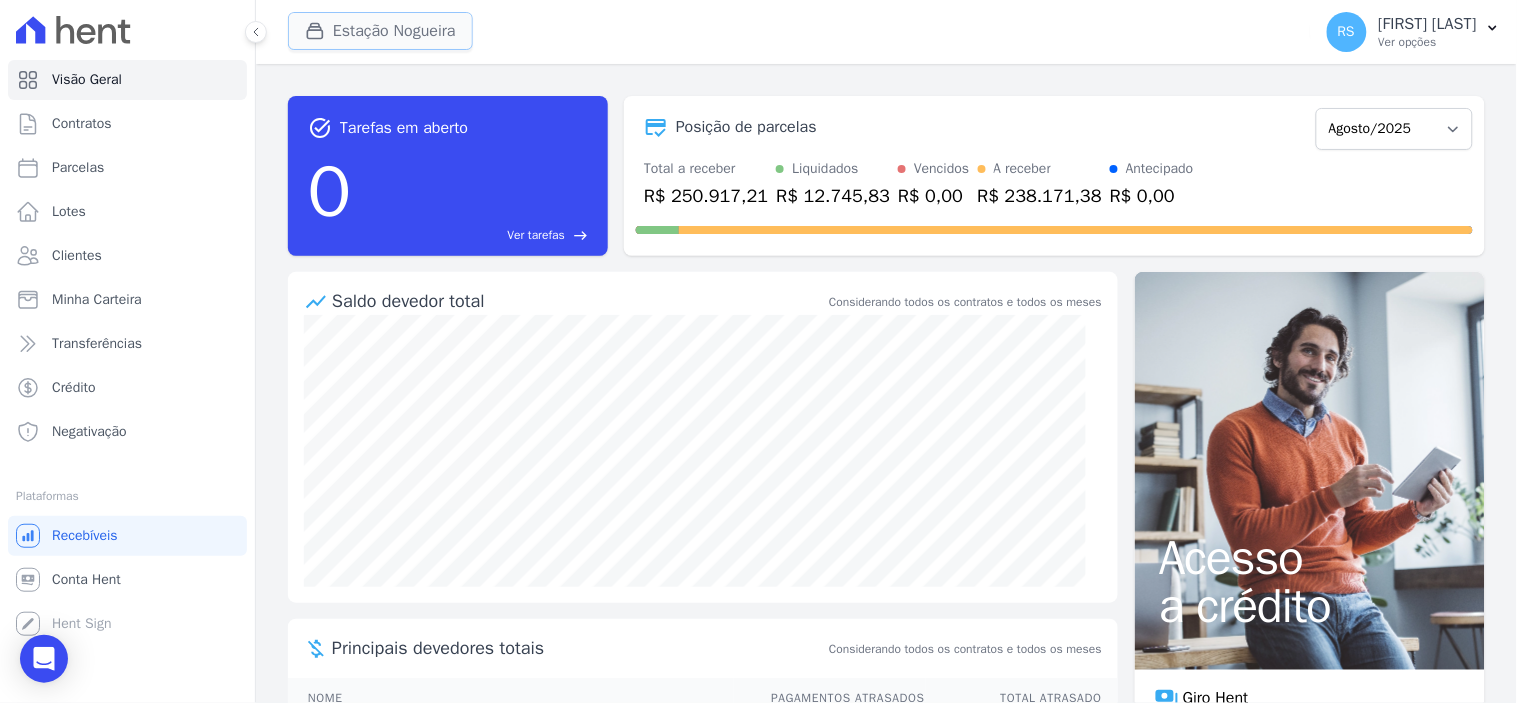 click on "Estação Nogueira" at bounding box center [380, 31] 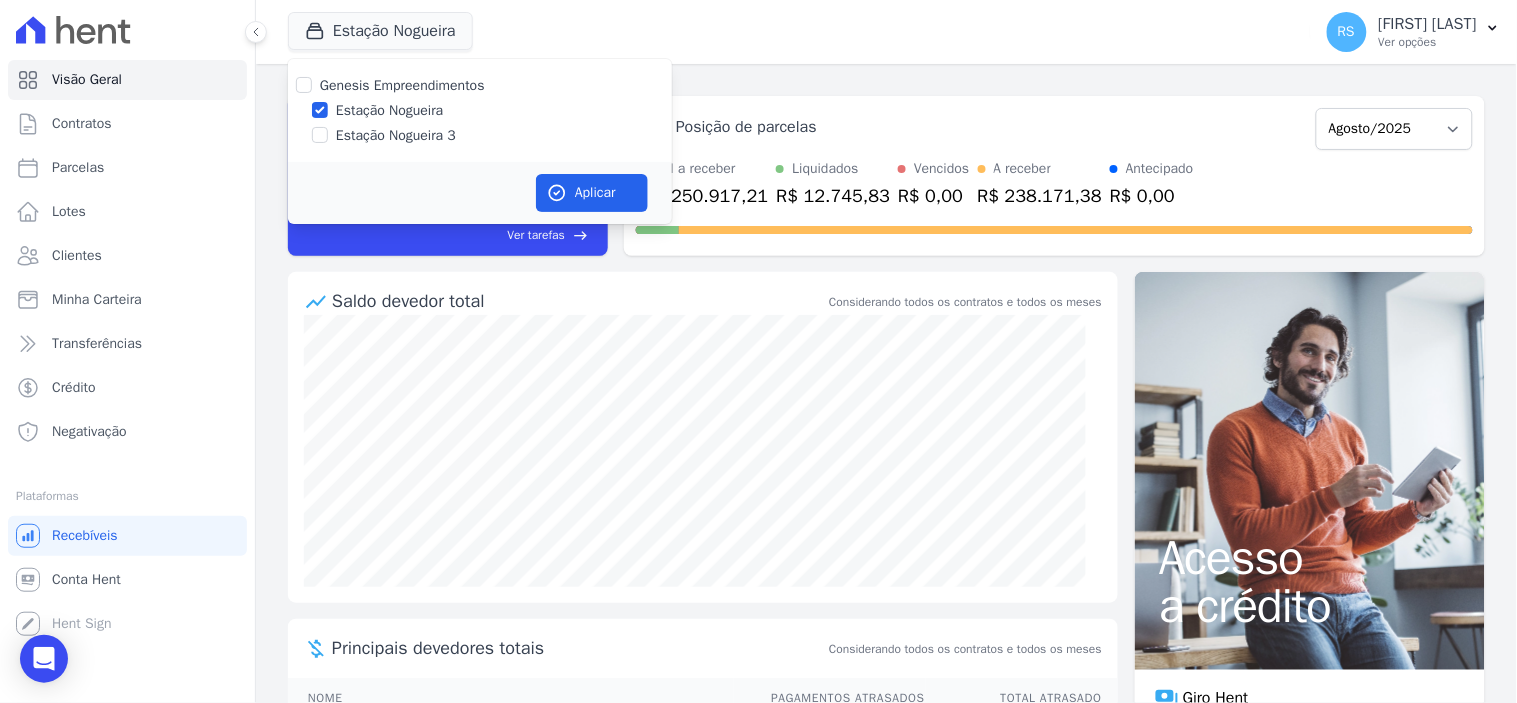click on "Estação Nogueira 3" at bounding box center [396, 135] 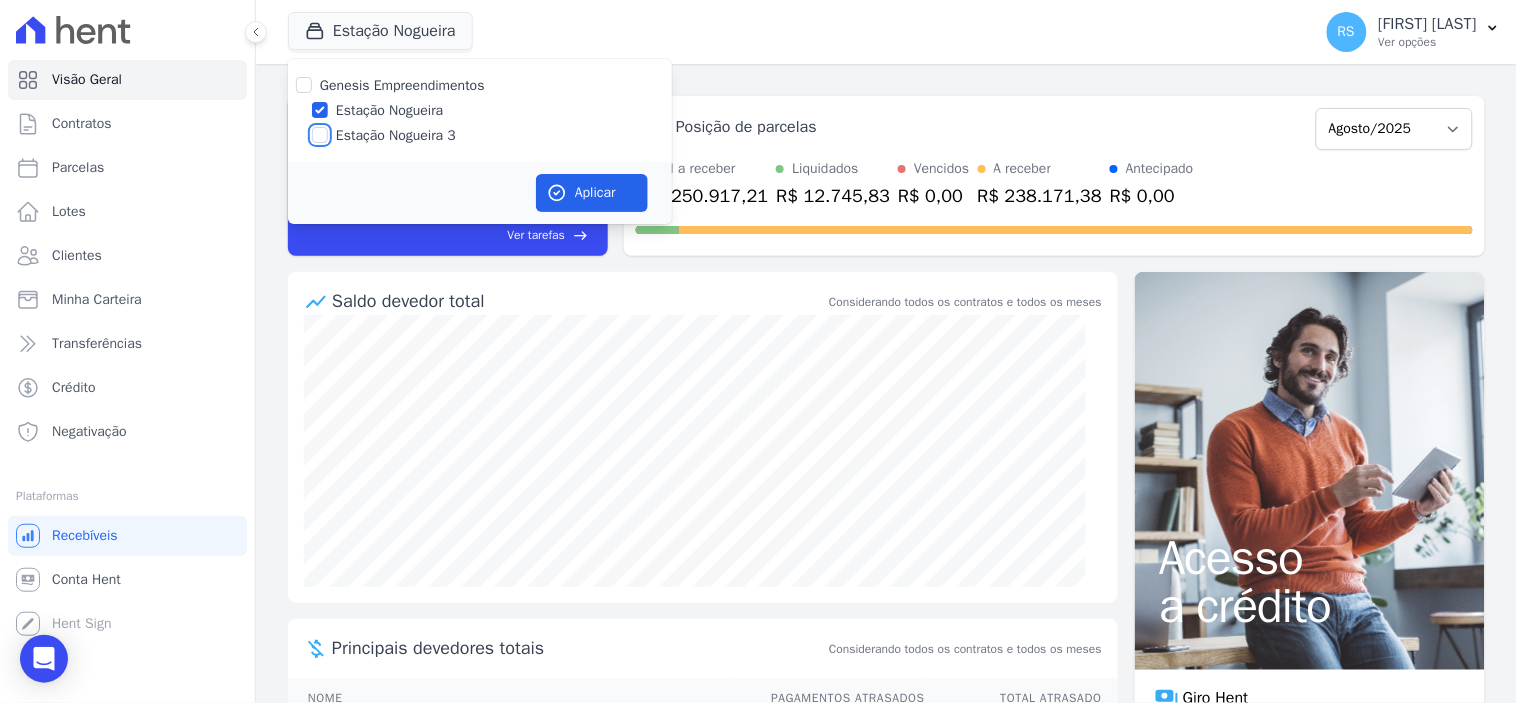 checkbox on "true" 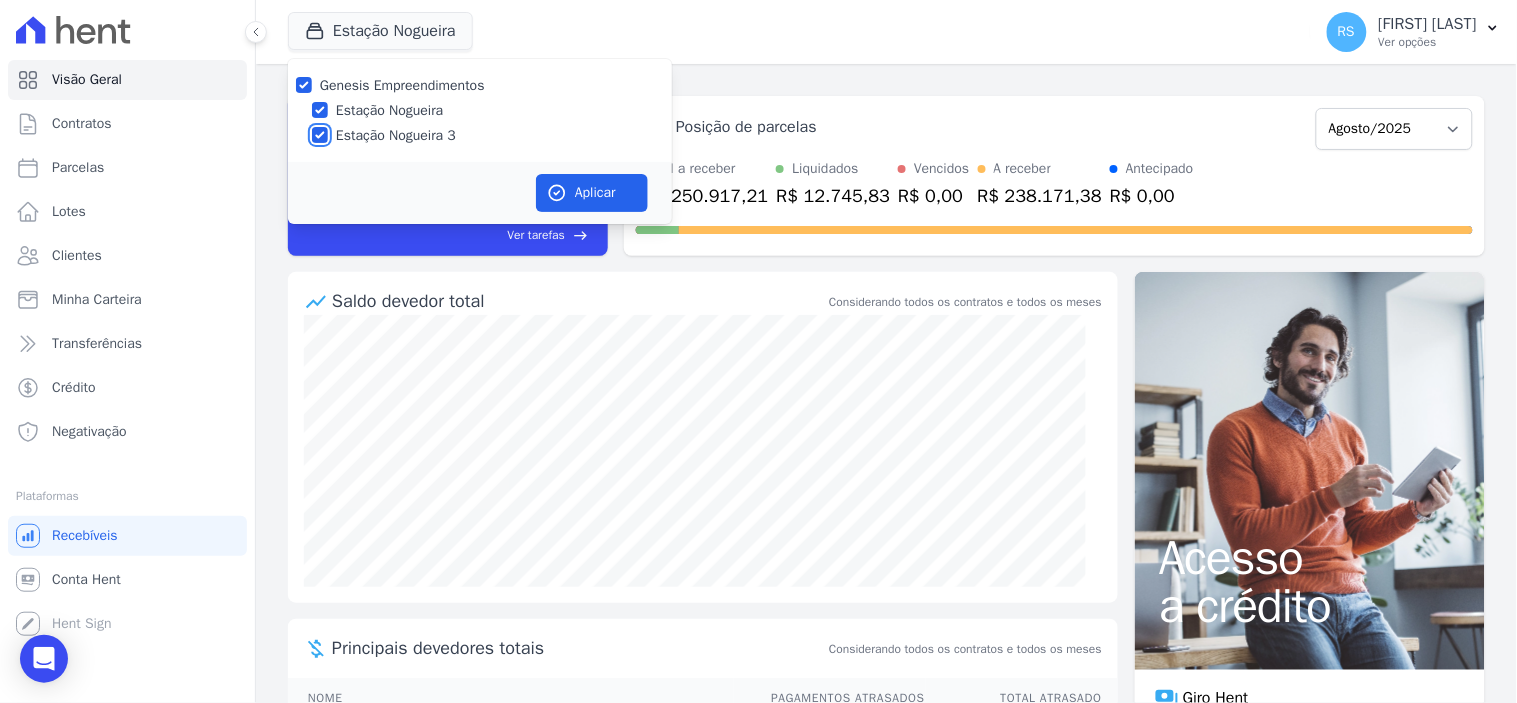 checkbox on "true" 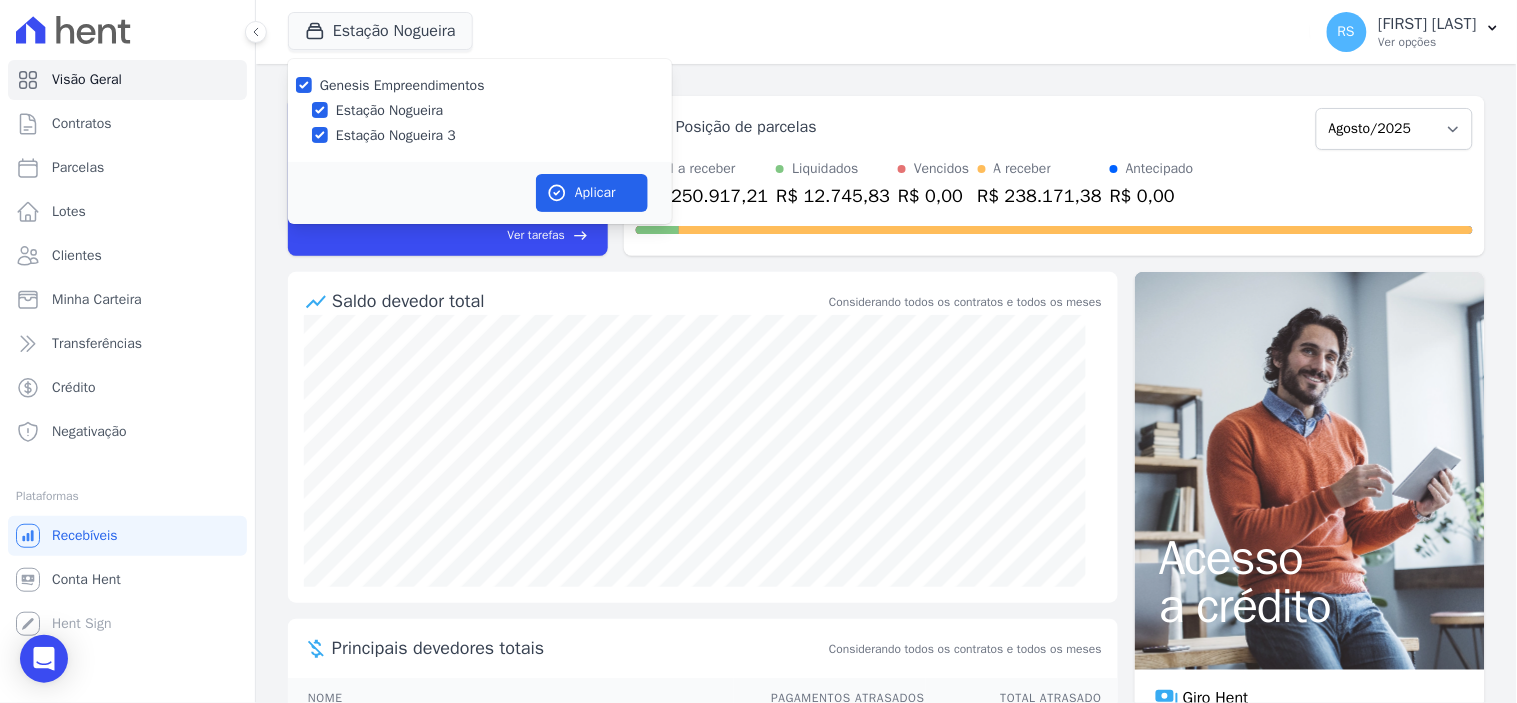 click on "Estação Nogueira" at bounding box center (389, 110) 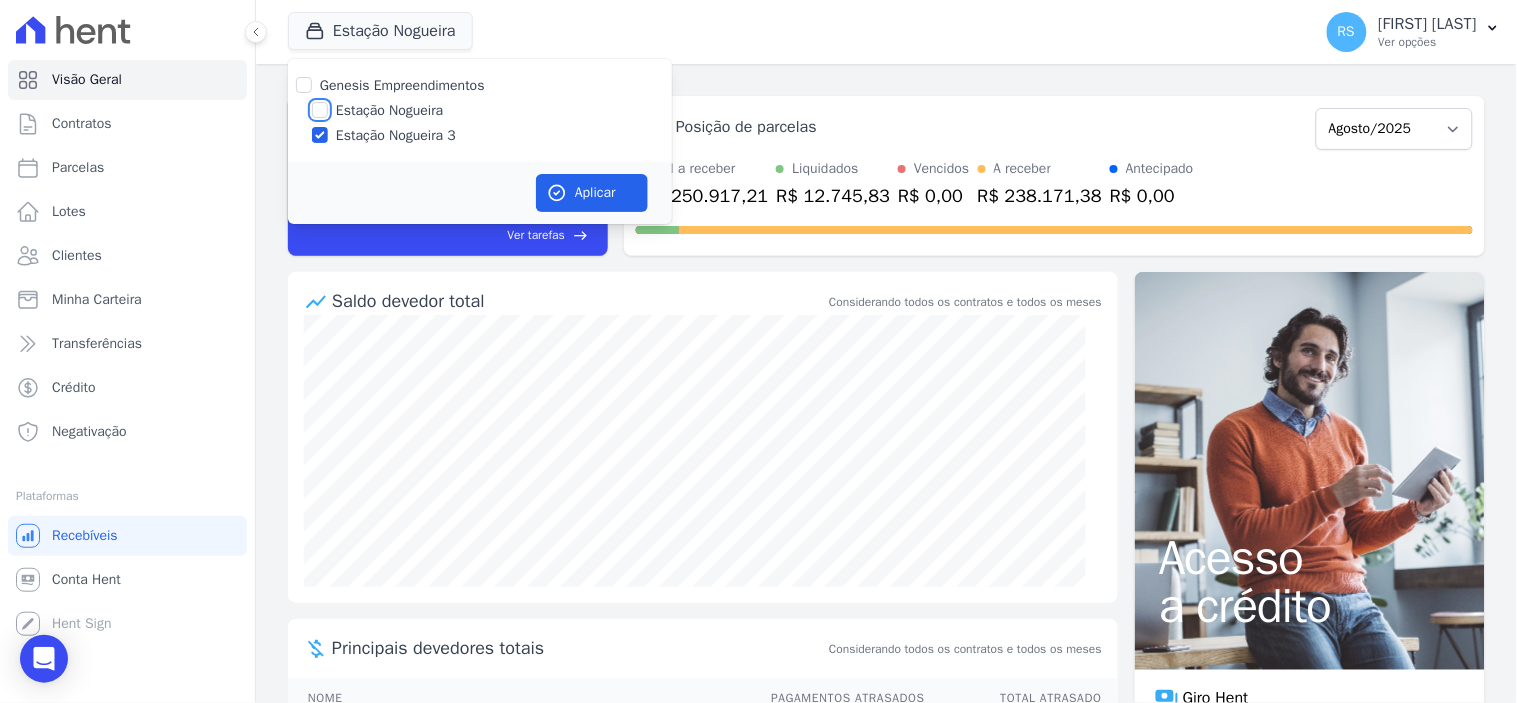 checkbox on "false" 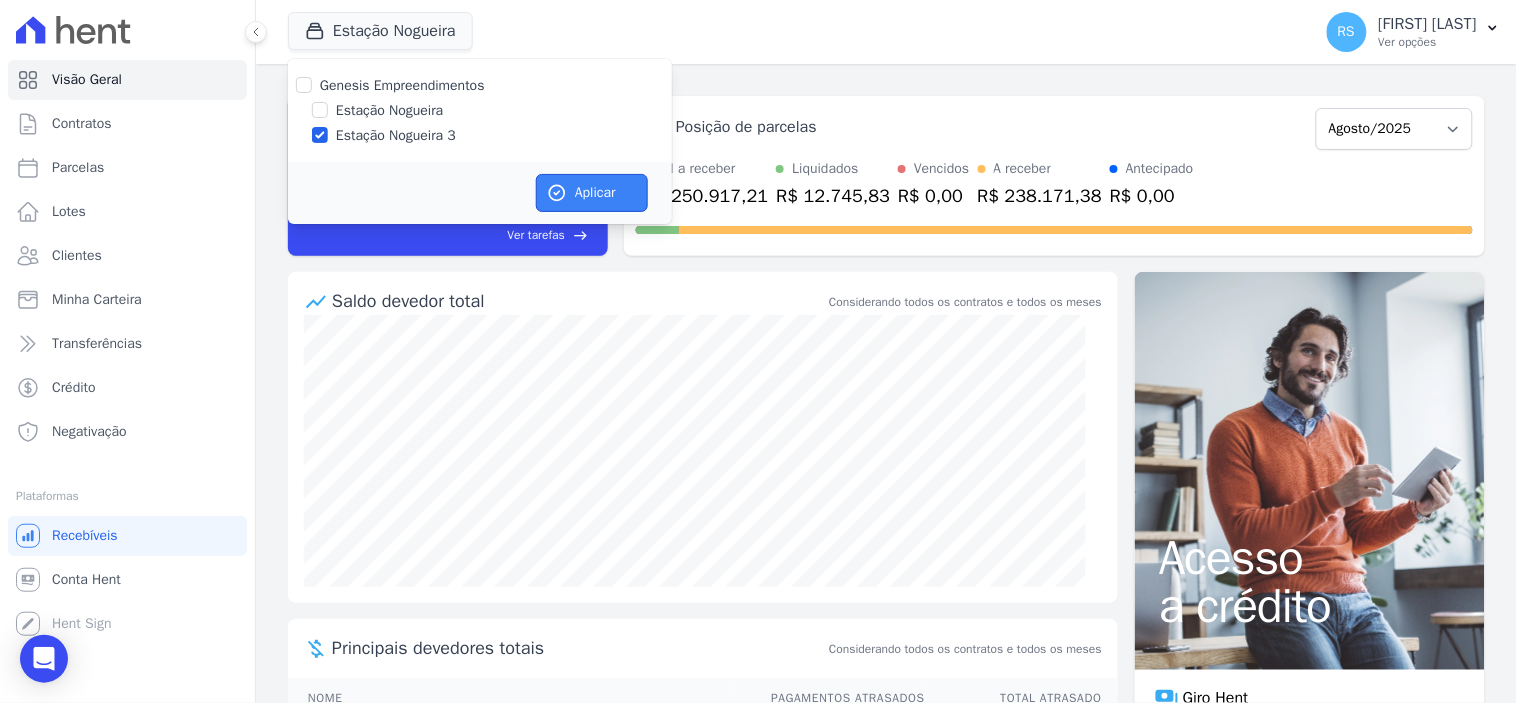 click 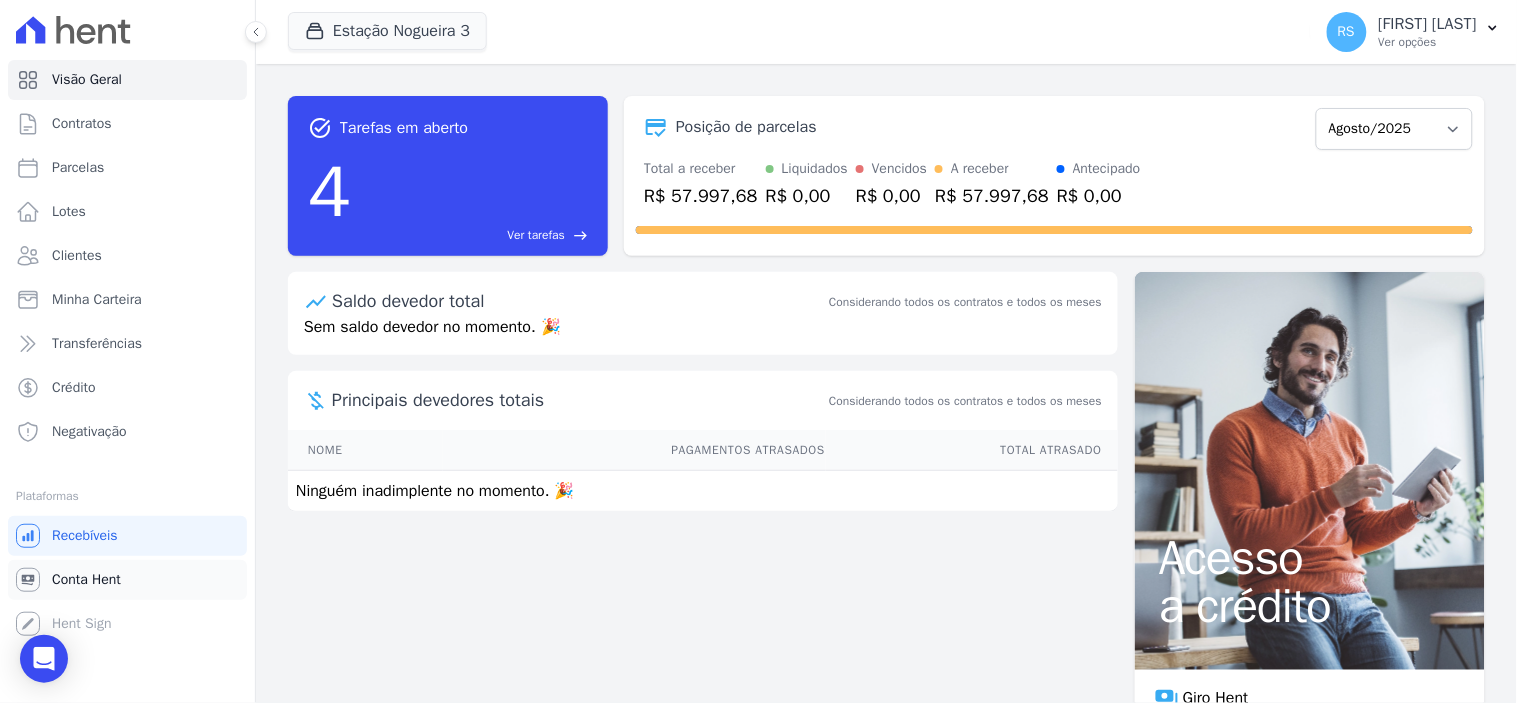 click on "Conta Hent" at bounding box center (127, 580) 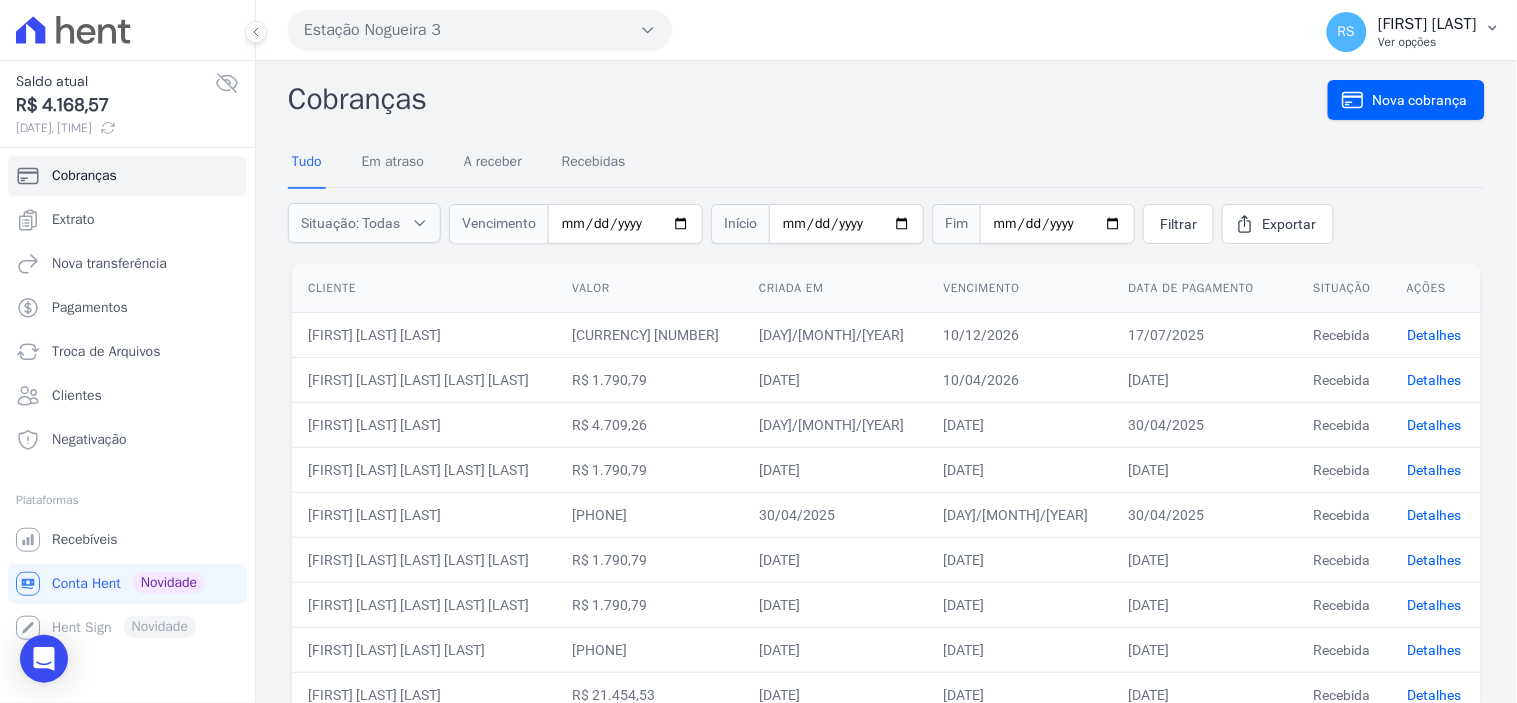 click on "[FIRST] [LAST]
Ver opções" at bounding box center (1402, 32) 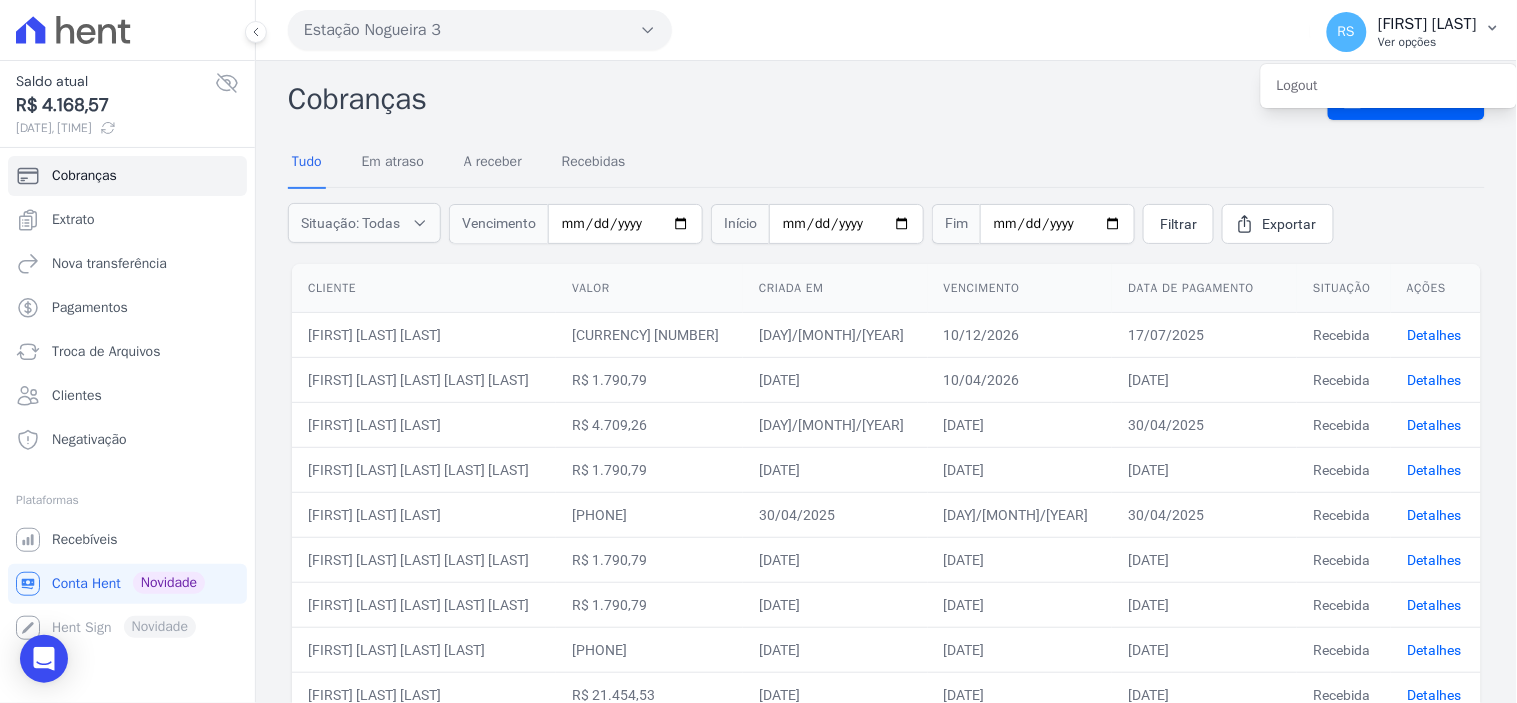 click on "[FIRST] [LAST]
Ver opções" at bounding box center [1414, 32] 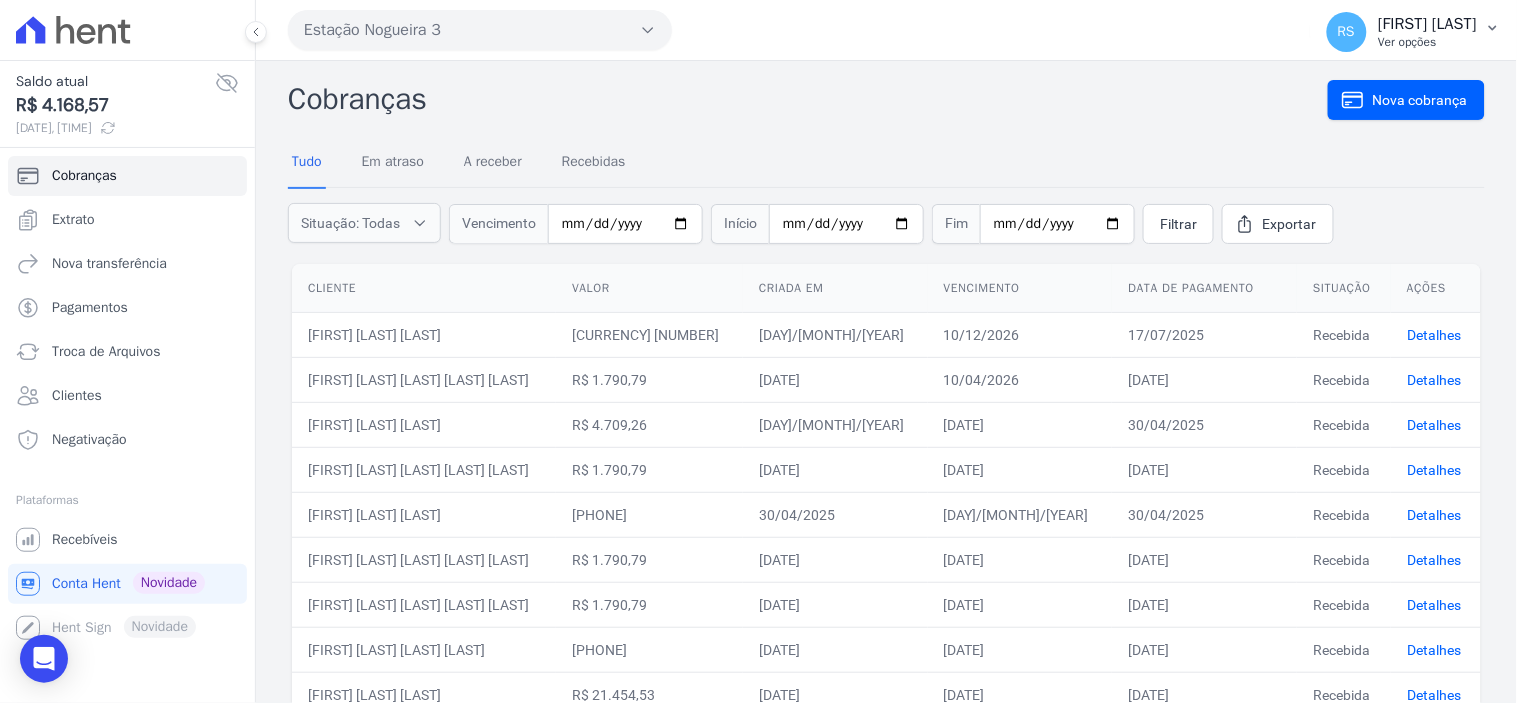 click on "Ver opções" at bounding box center (1428, 42) 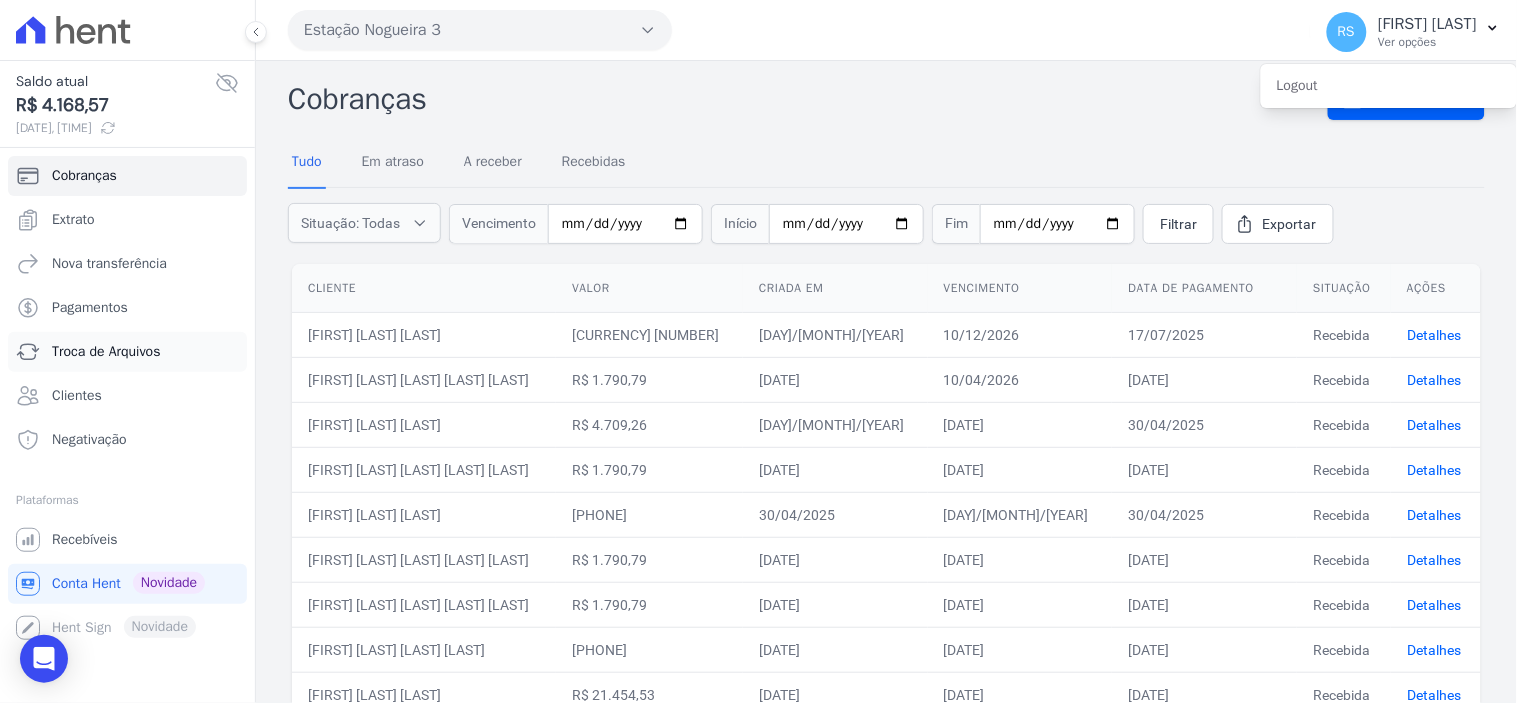 click on "Troca de Arquivos" at bounding box center (106, 352) 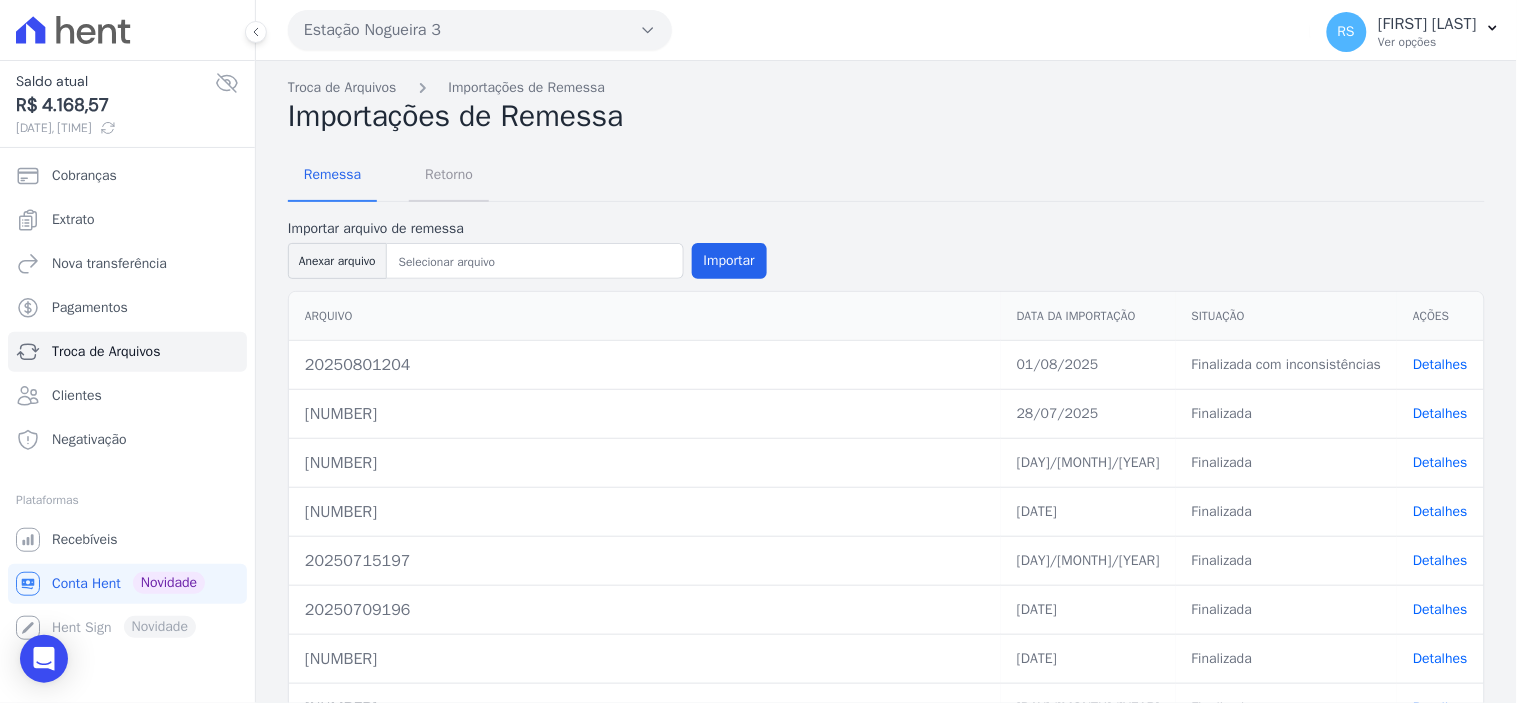 click on "Retorno" at bounding box center (449, 174) 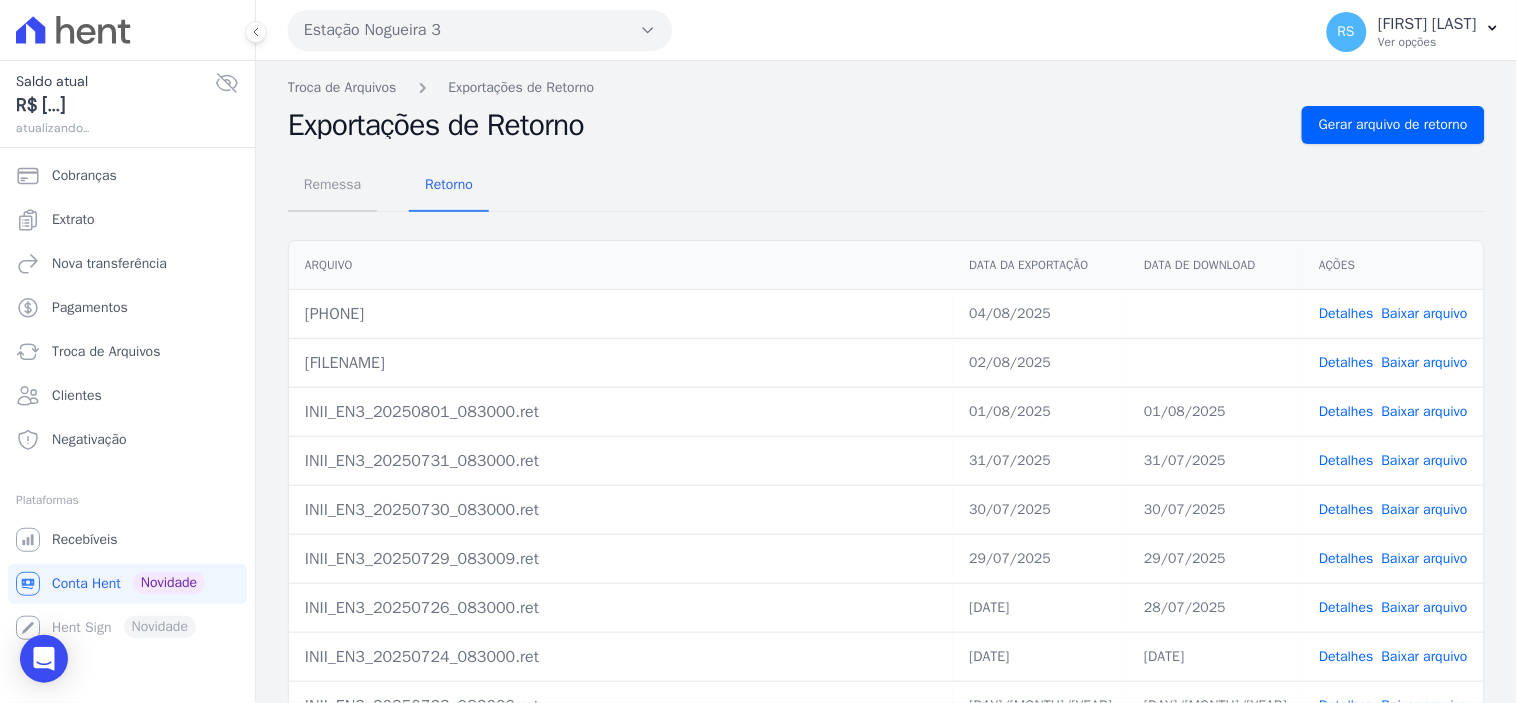 click on "Remessa" at bounding box center [332, 184] 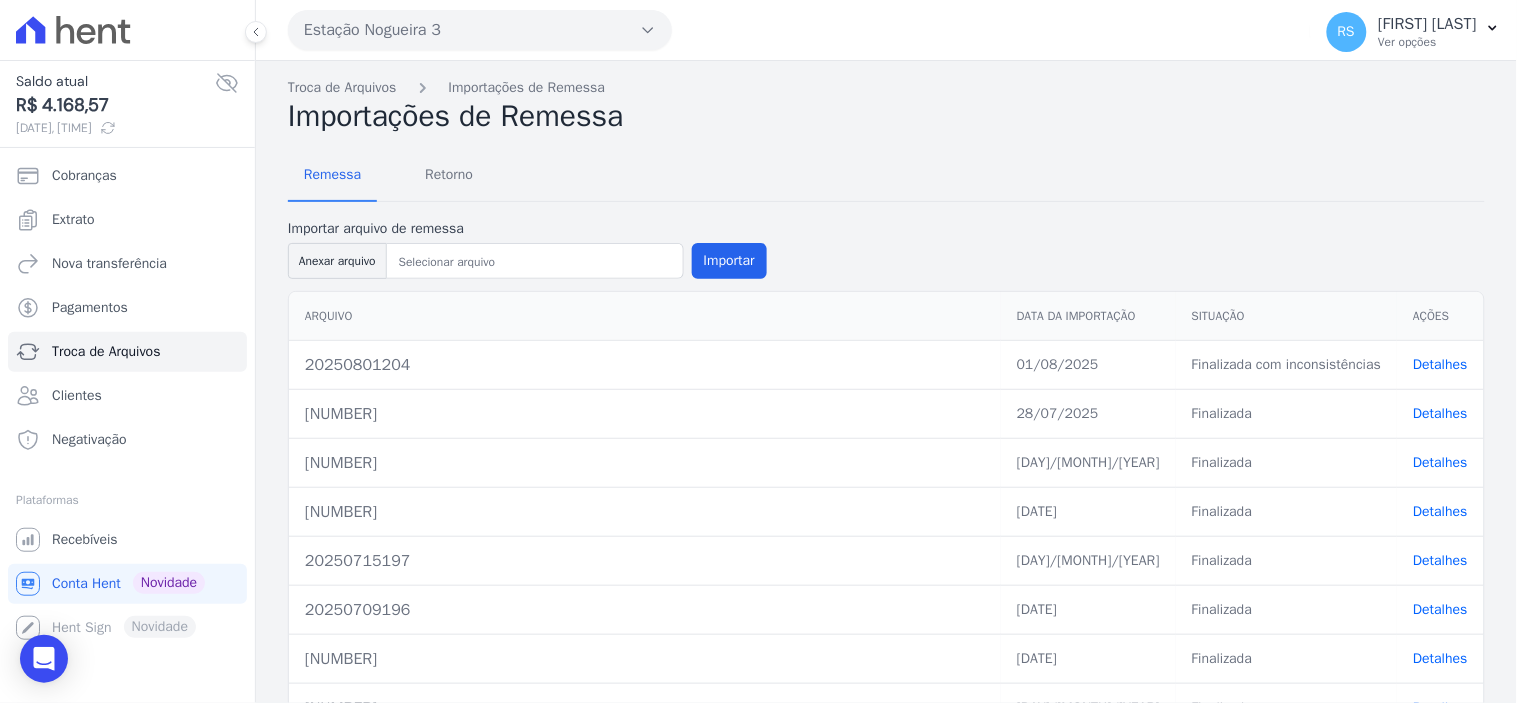 click on "Detalhes" at bounding box center [1440, 364] 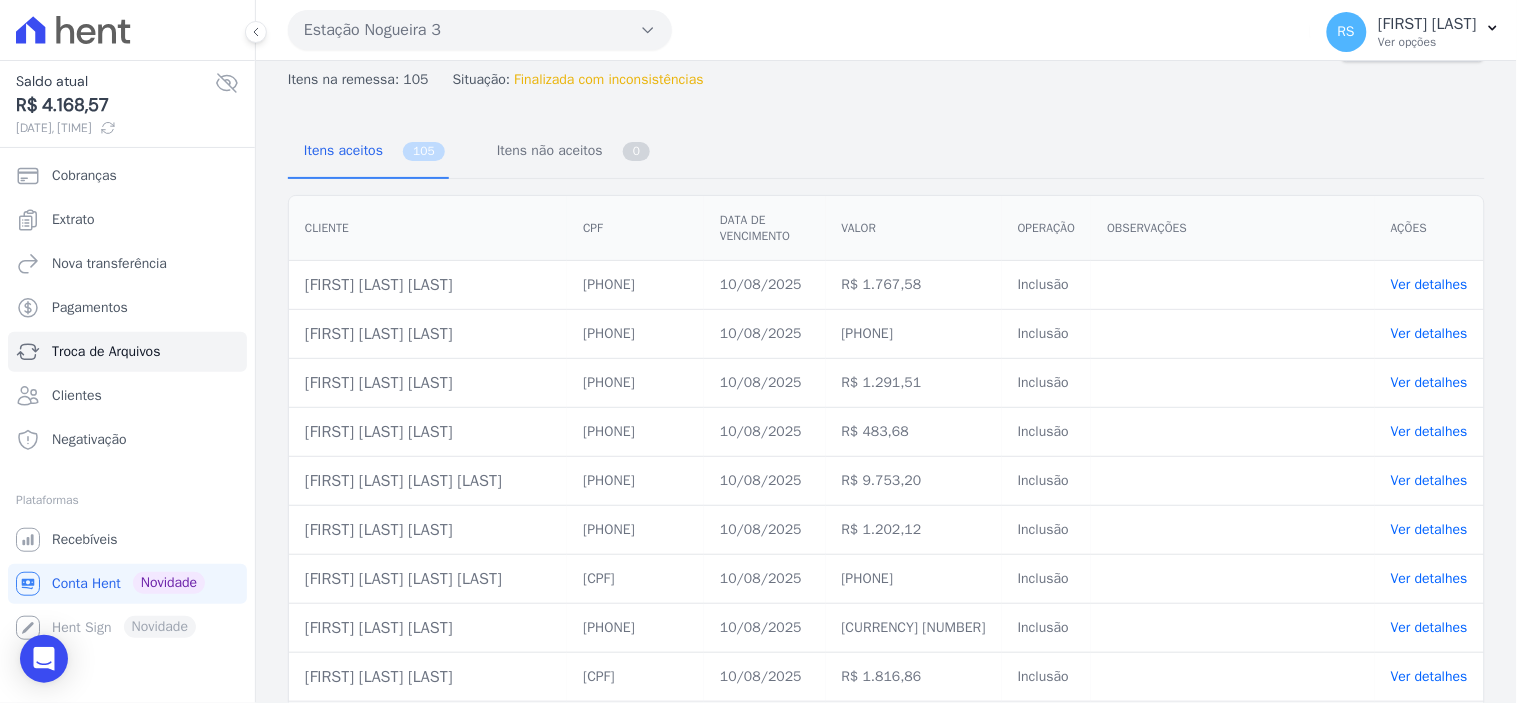 scroll, scrollTop: 0, scrollLeft: 0, axis: both 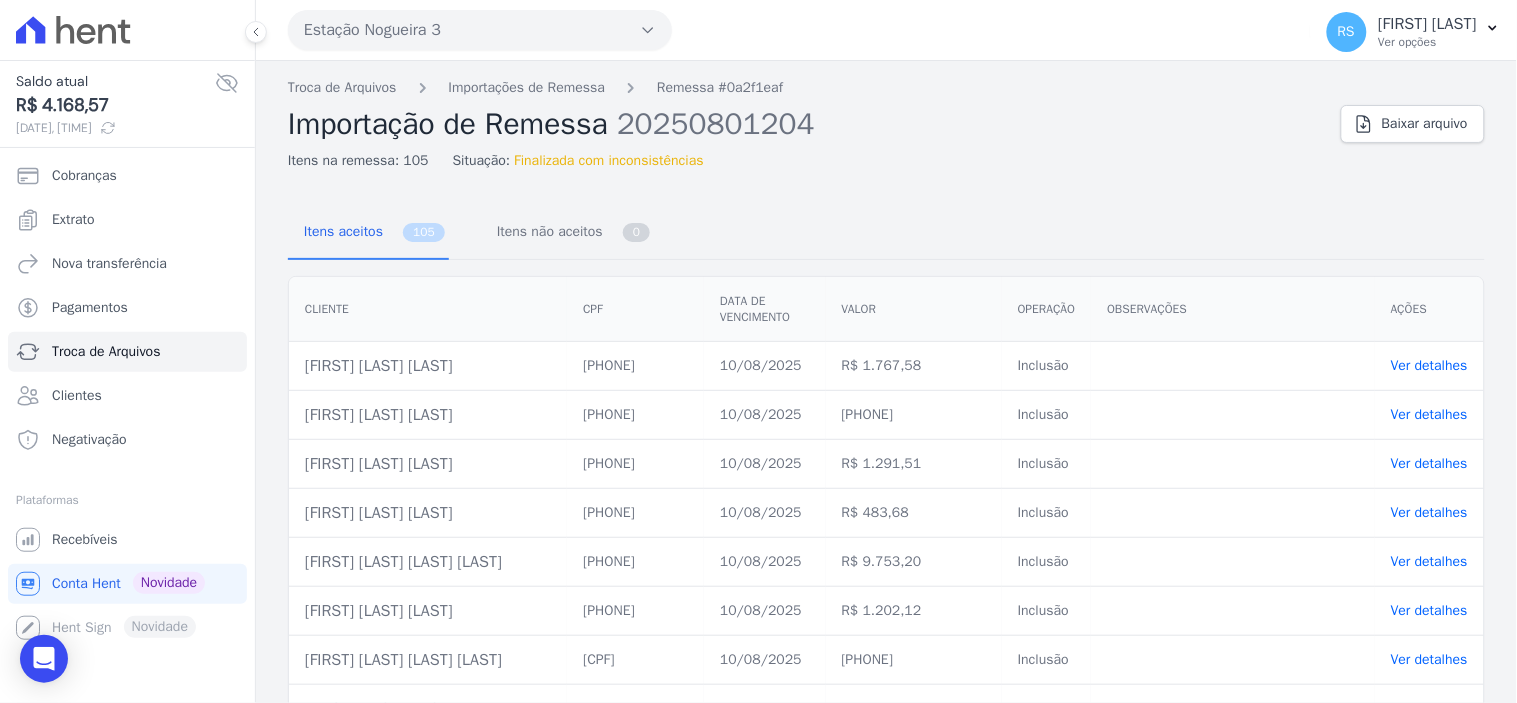 click on "Estação Nogueira 3" at bounding box center (480, 30) 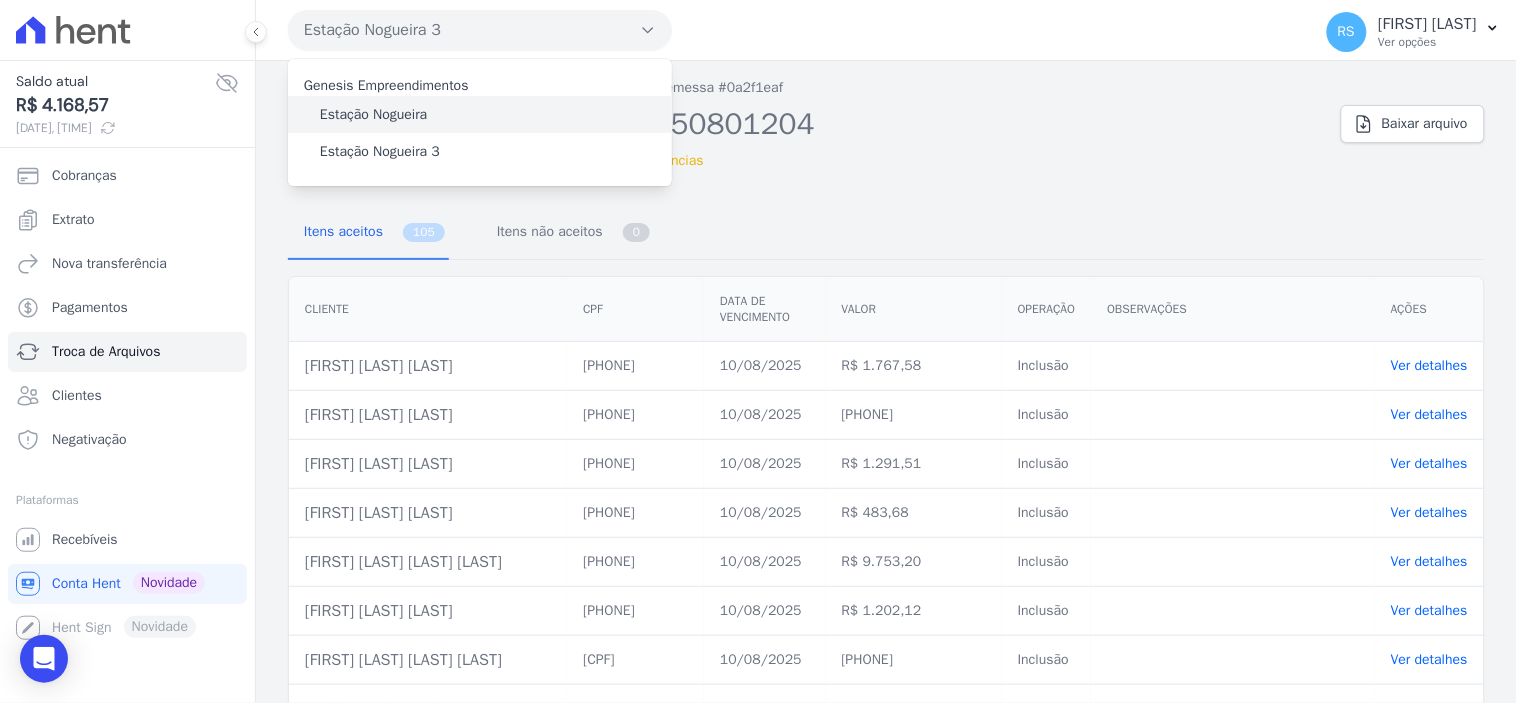 click on "Estação Nogueira" at bounding box center (373, 114) 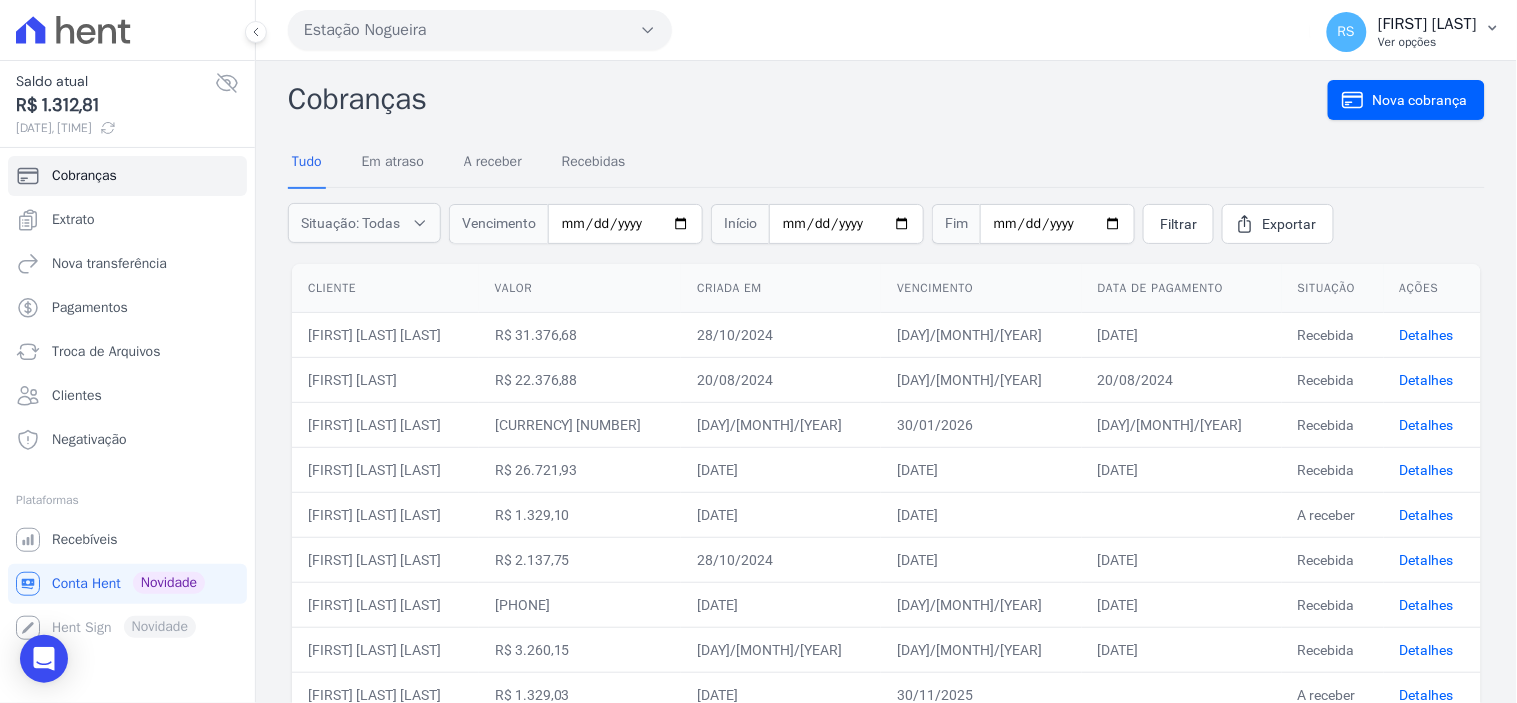 drag, startPoint x: 1368, startPoint y: 35, endPoint x: 1381, endPoint y: 31, distance: 13.601471 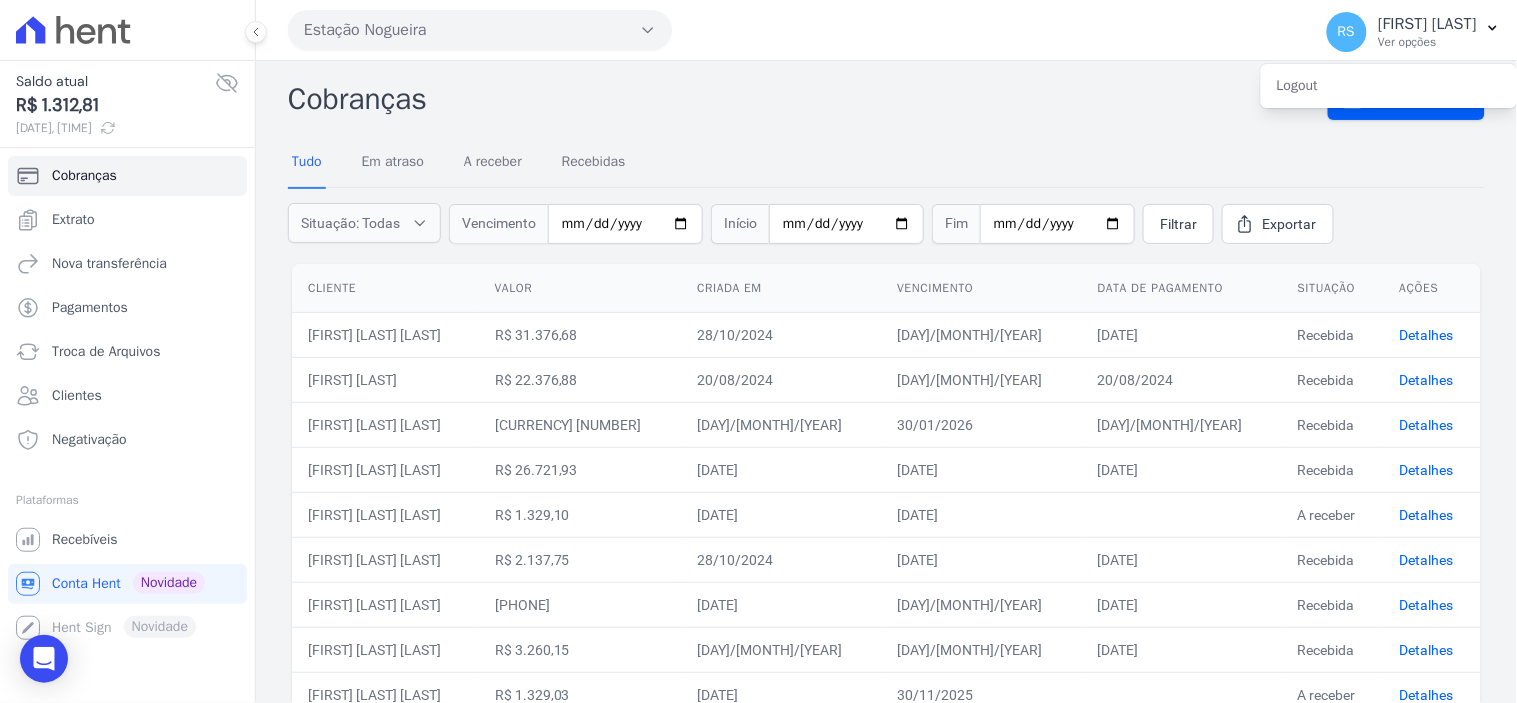 click on "Tudo
Em atraso
A receber
Recebidas" at bounding box center (886, 163) 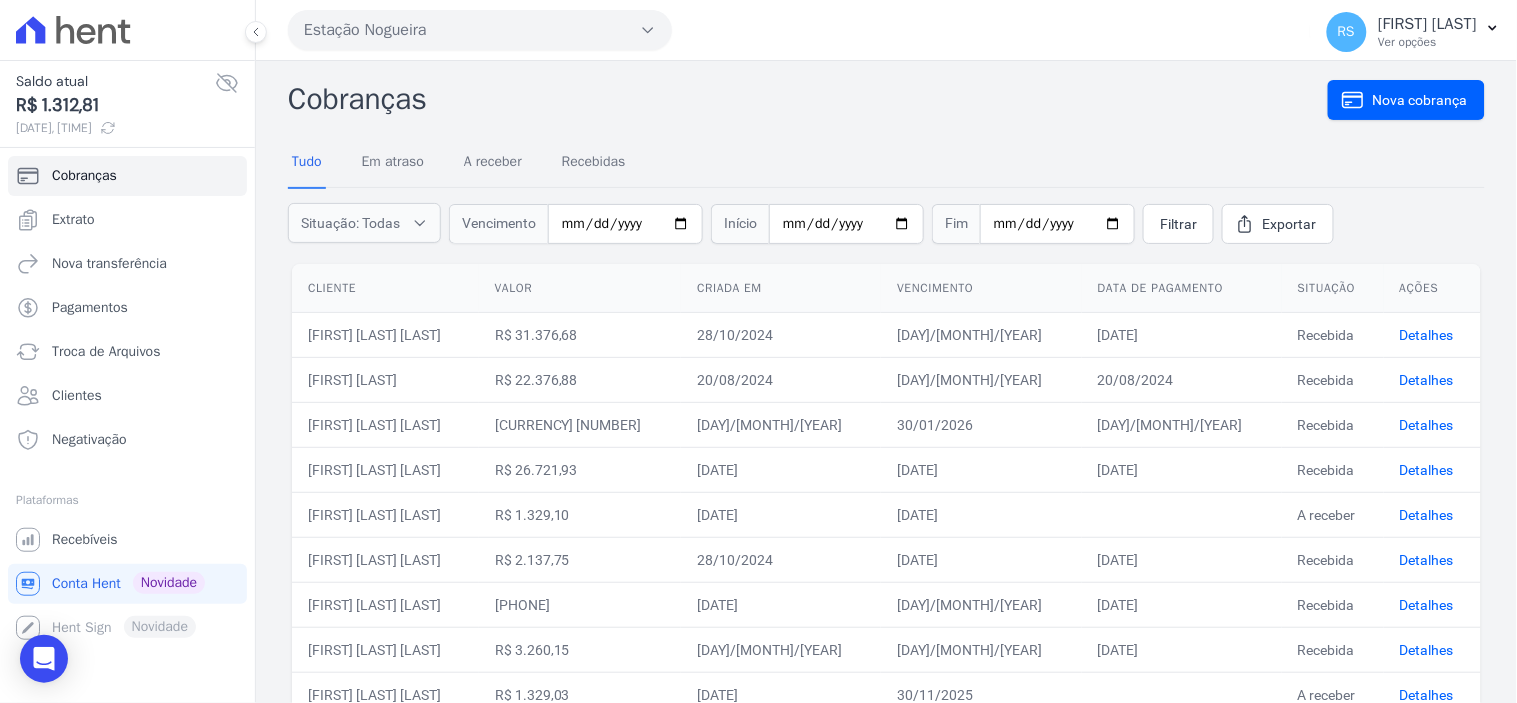 click on "Estação Nogueira" at bounding box center [480, 30] 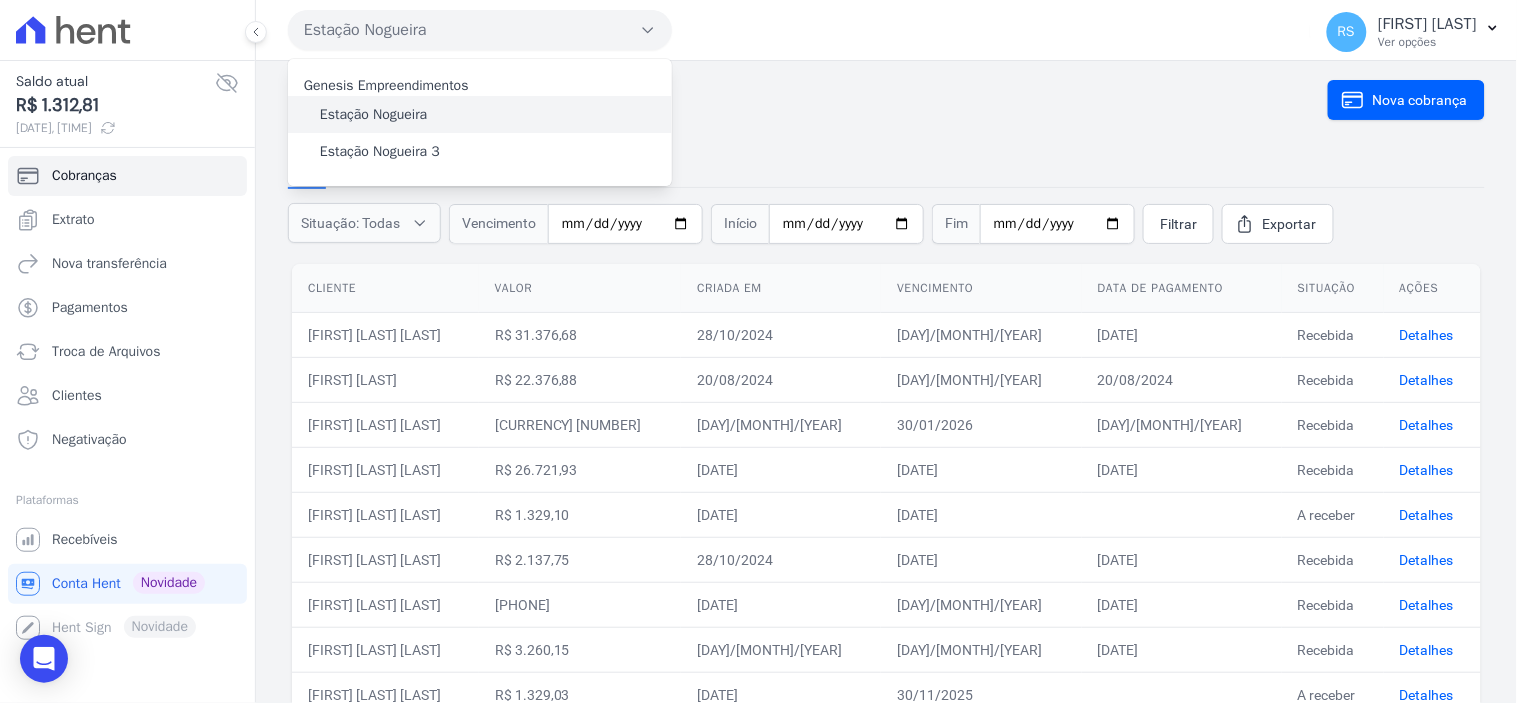 click on "Estação Nogueira" at bounding box center [373, 114] 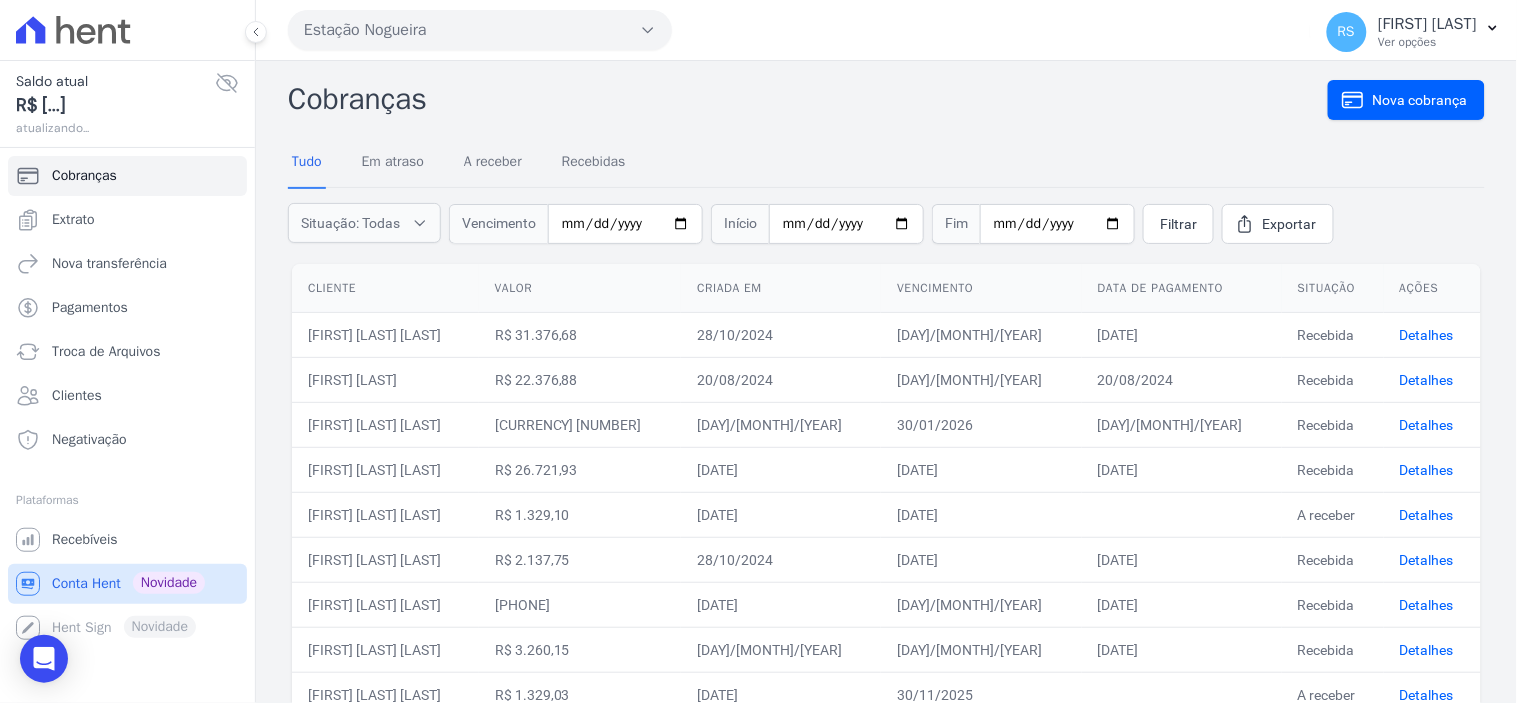 click on "Conta Hent" at bounding box center [86, 584] 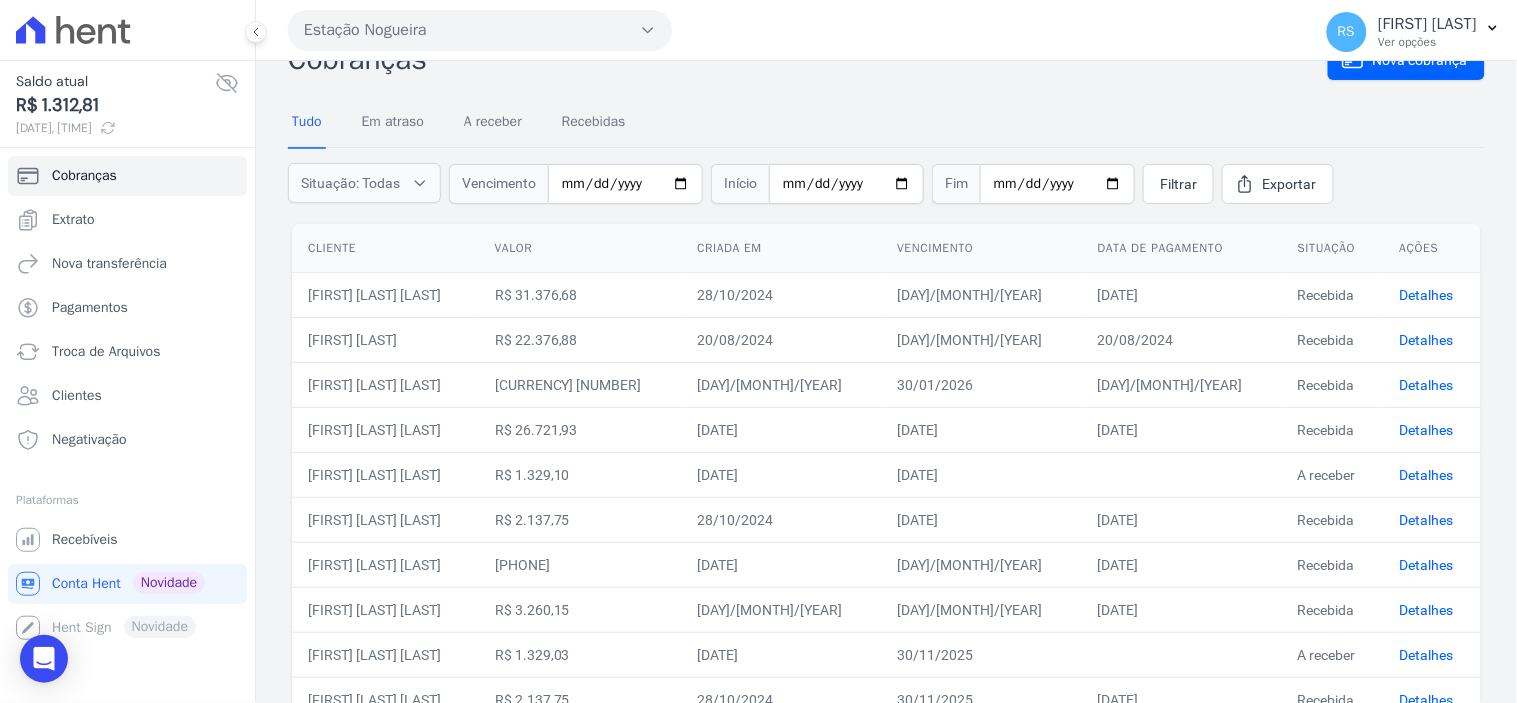 scroll, scrollTop: 0, scrollLeft: 0, axis: both 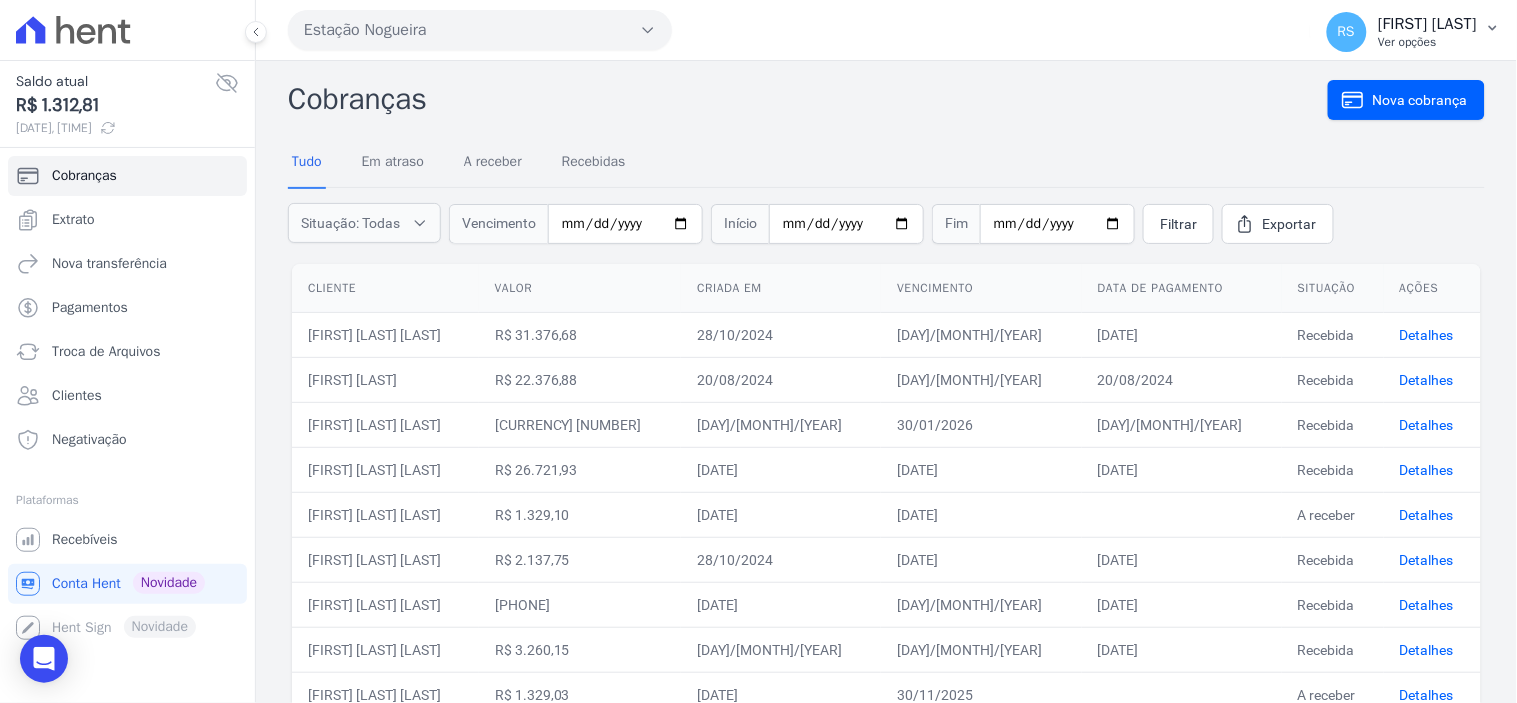 click on "[FIRST] [LAST]" at bounding box center (1428, 24) 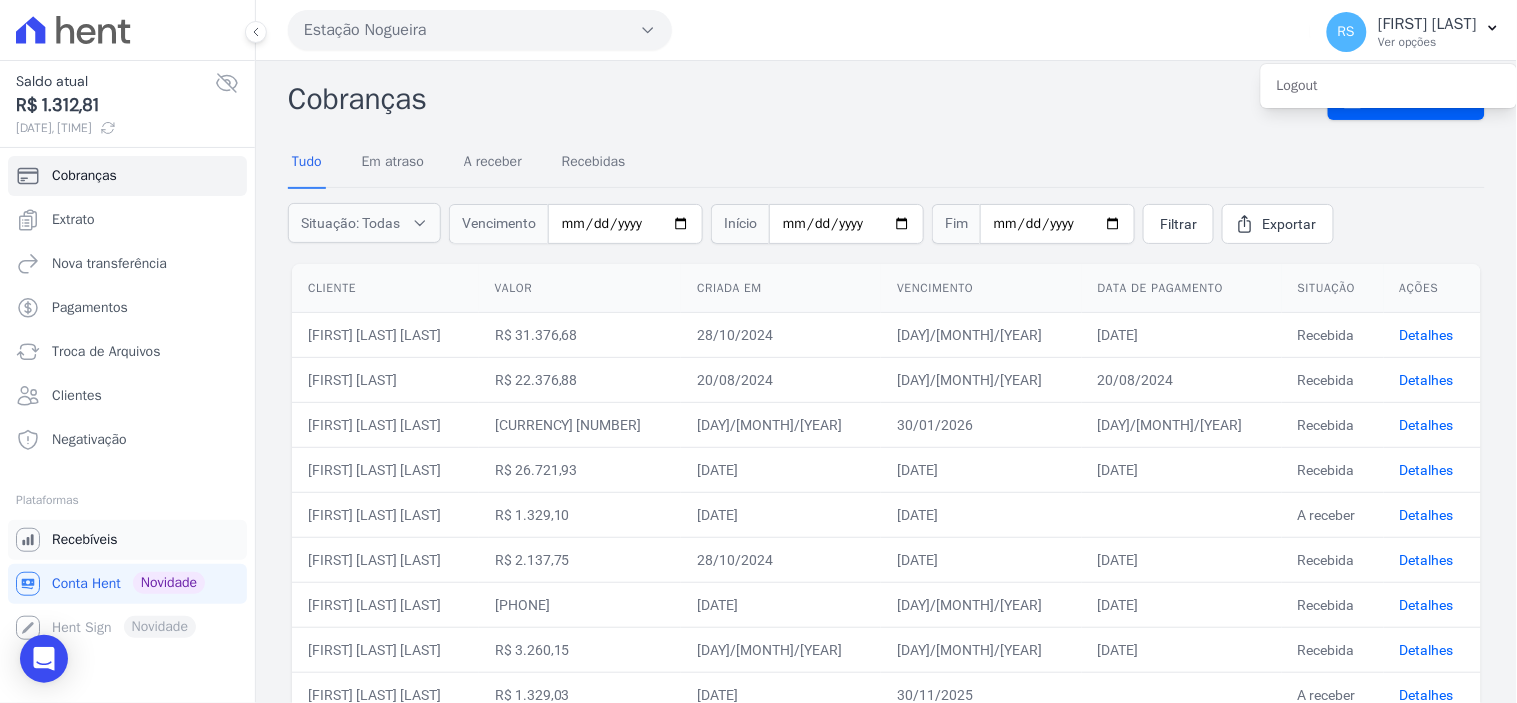 click on "Recebíveis" at bounding box center (127, 540) 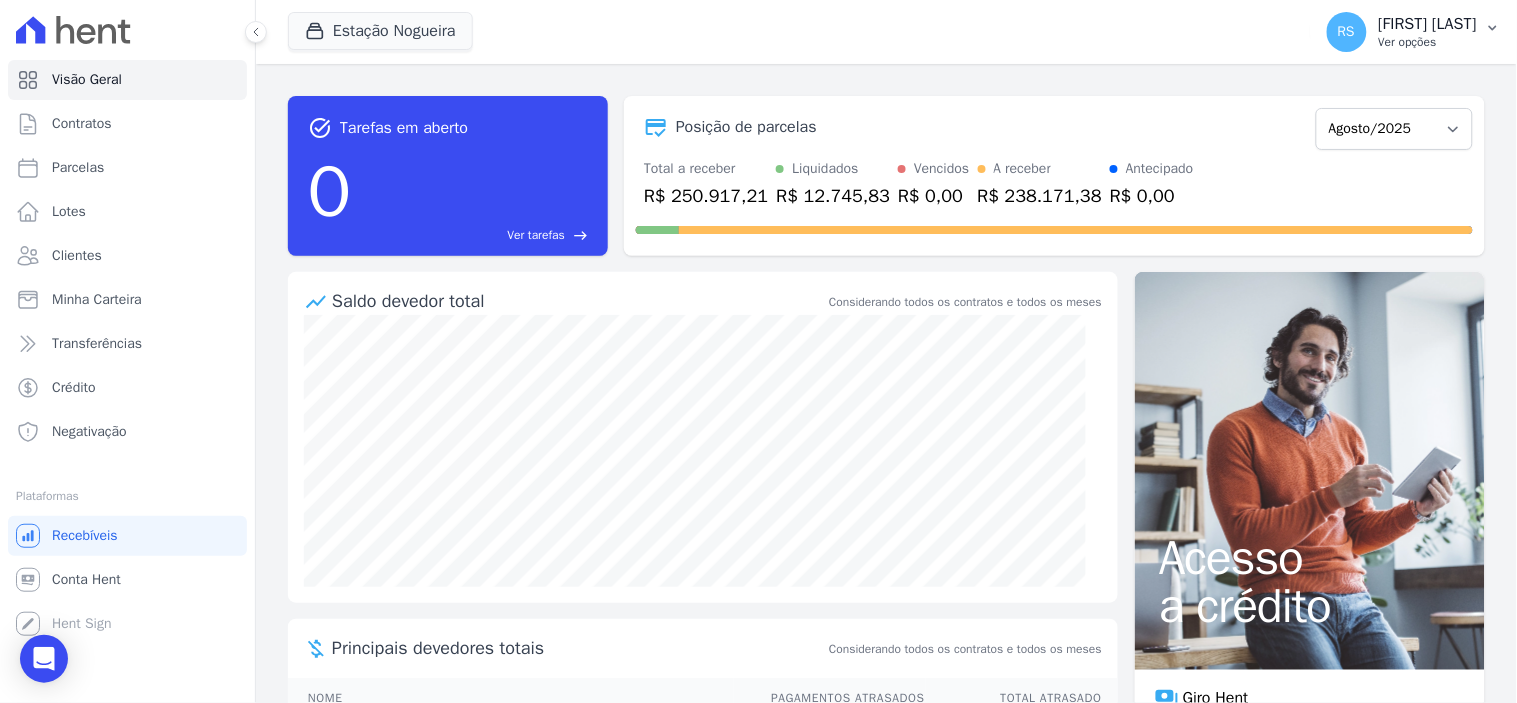 click on "[FIRST] [LAST]
Ver opções" at bounding box center (1414, 32) 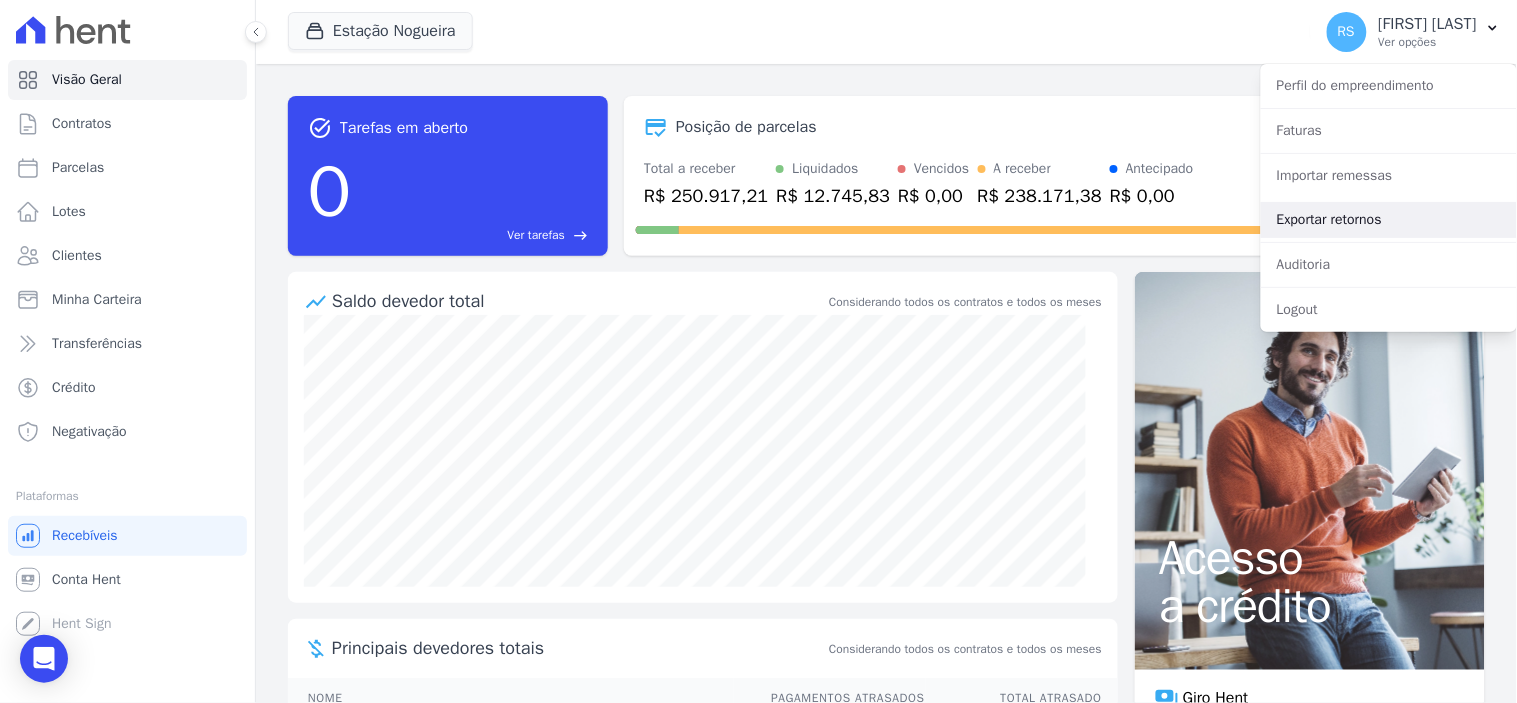 click on "Exportar retornos" at bounding box center [1389, 220] 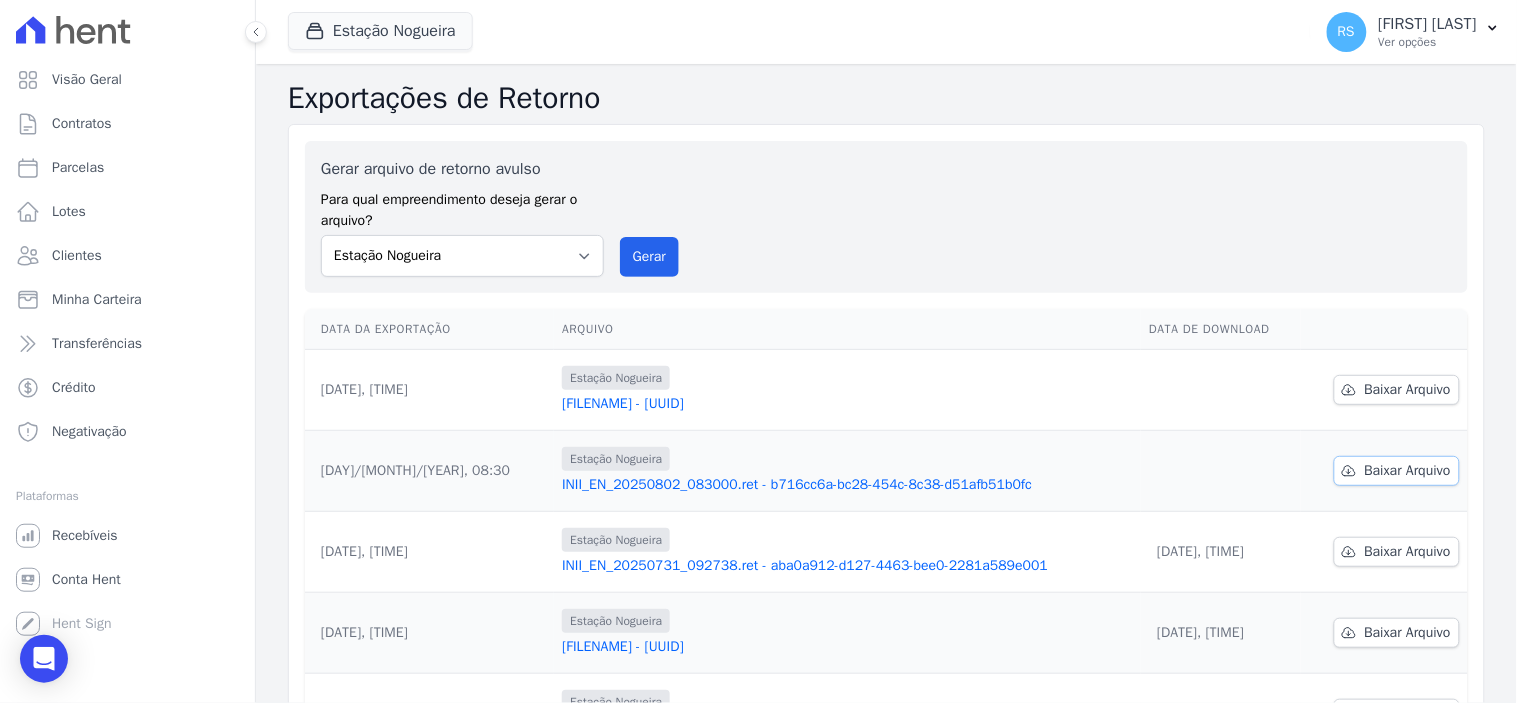 click on "Baixar Arquivo" at bounding box center (1408, 471) 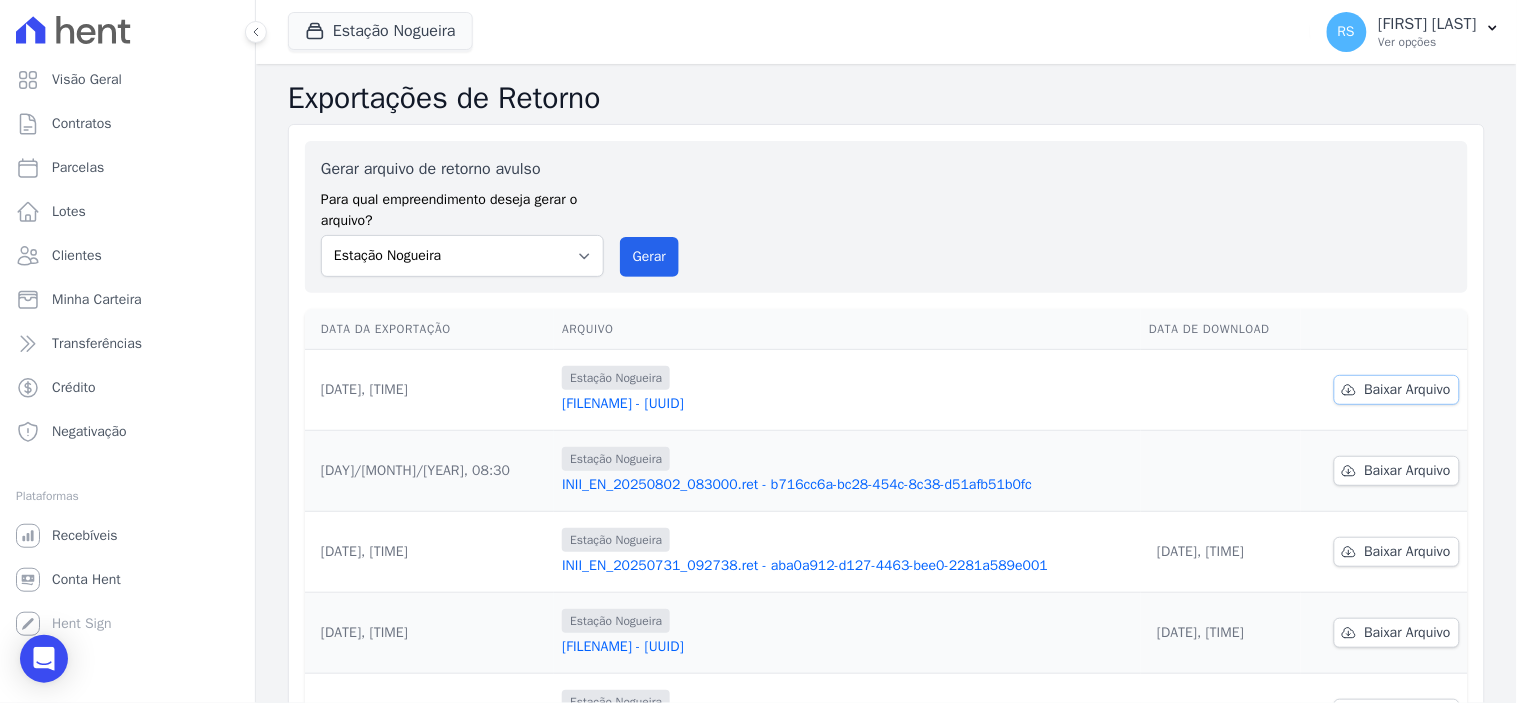 click on "Baixar Arquivo" at bounding box center [1408, 390] 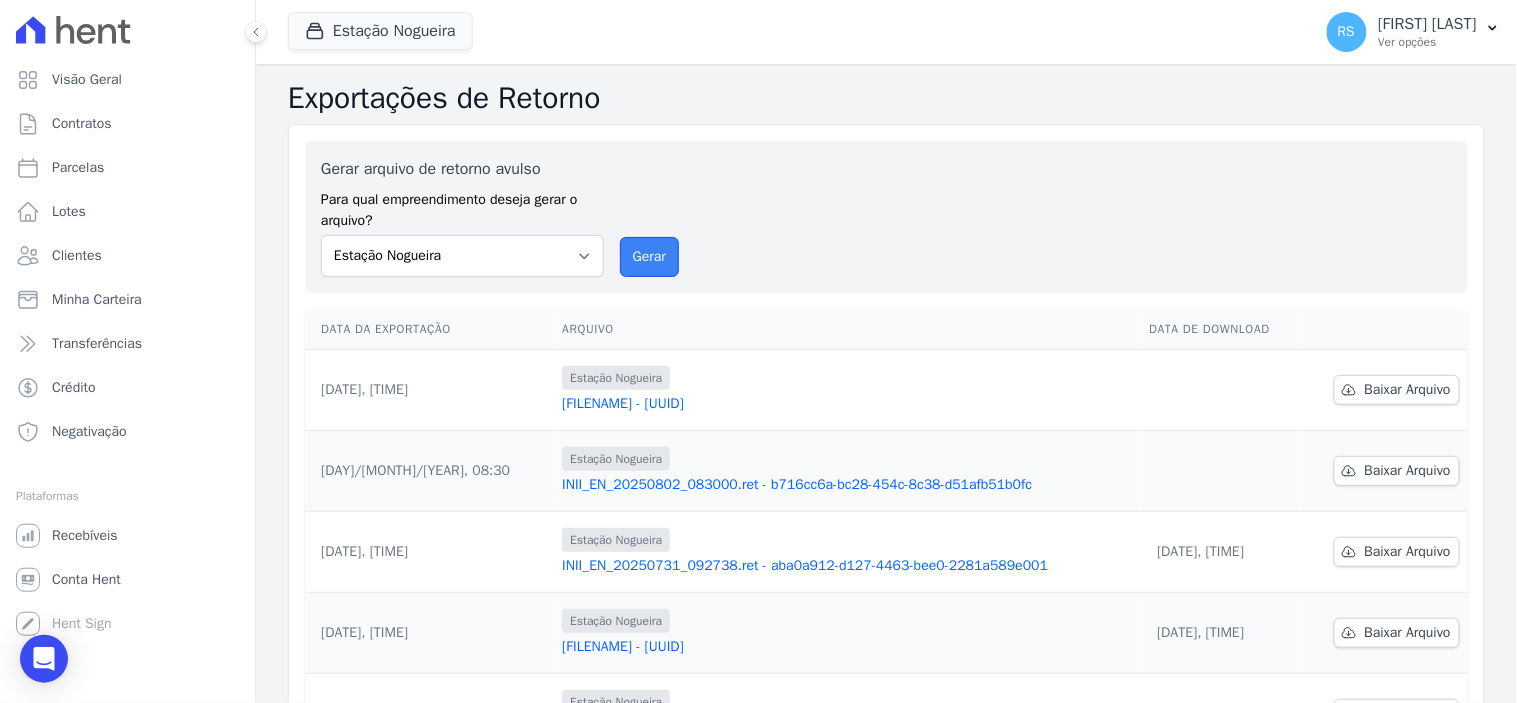 click on "Gerar" at bounding box center (649, 257) 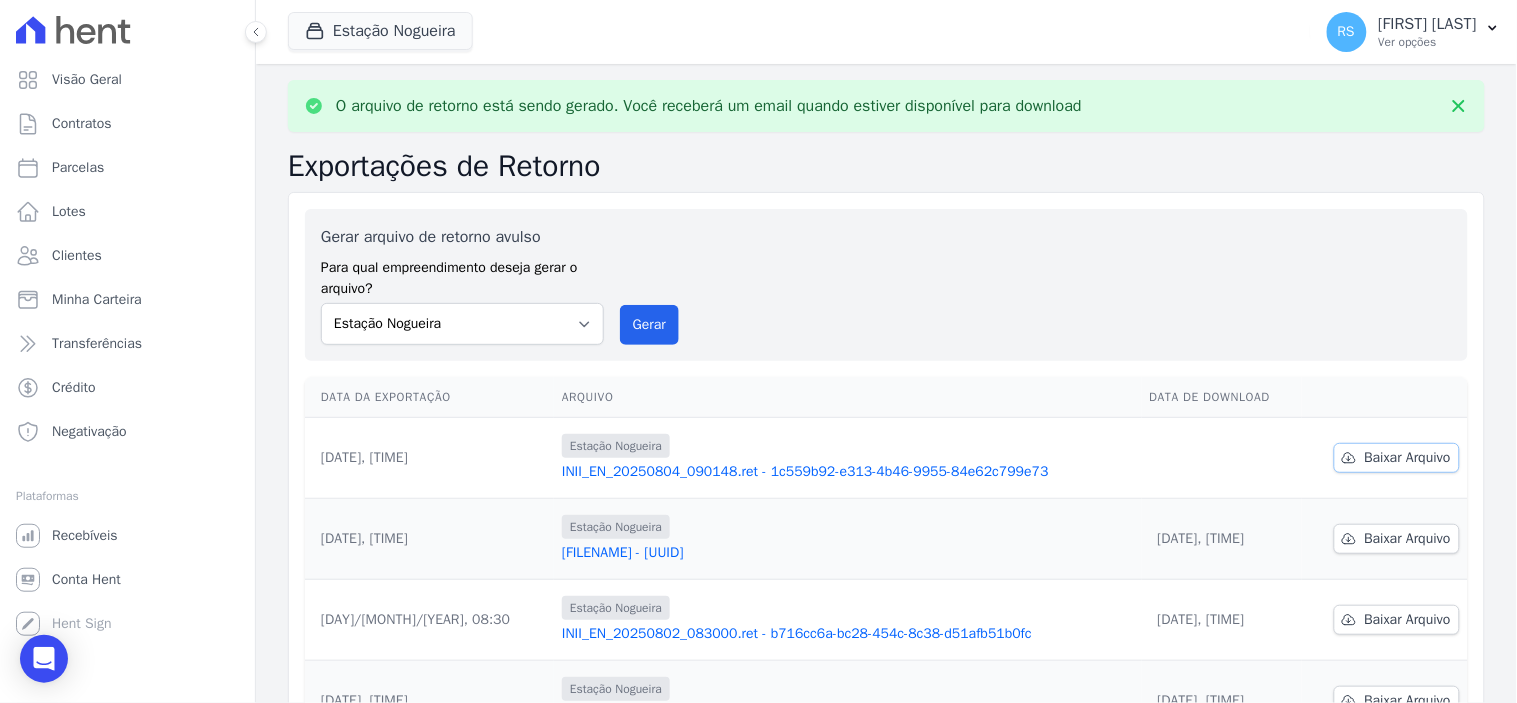 click on "Baixar Arquivo" at bounding box center [1397, 458] 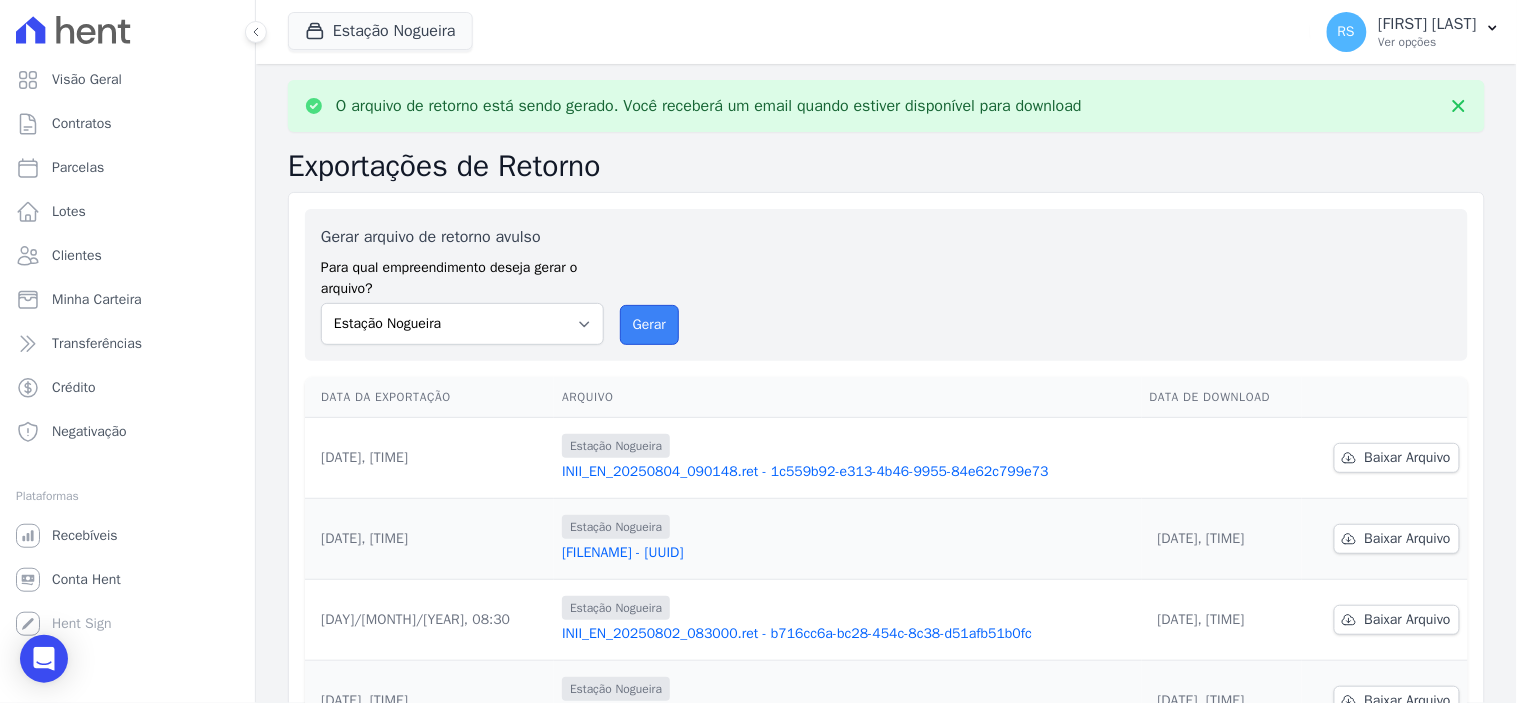 click on "Gerar" at bounding box center (649, 325) 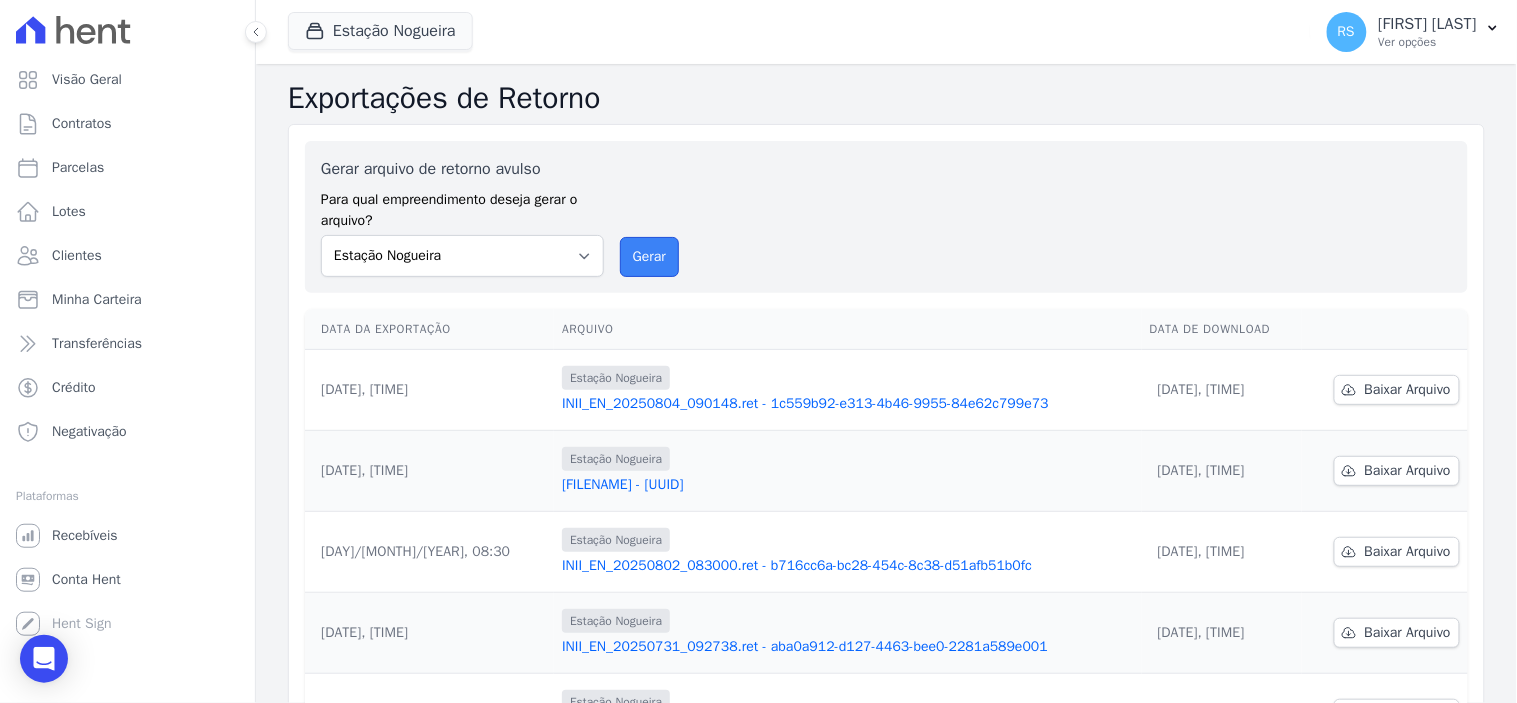 click on "Gerar" at bounding box center (649, 257) 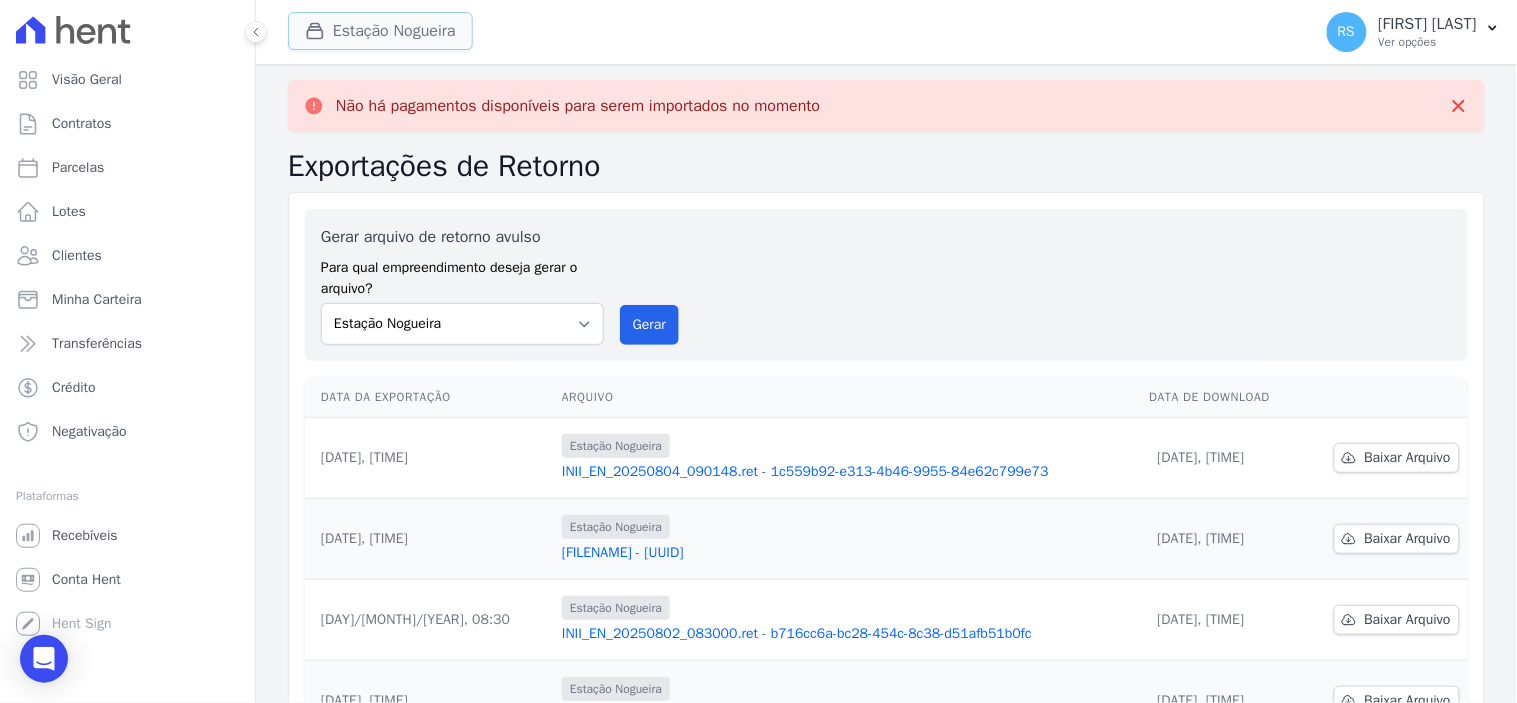 click on "Estação Nogueira" at bounding box center (380, 31) 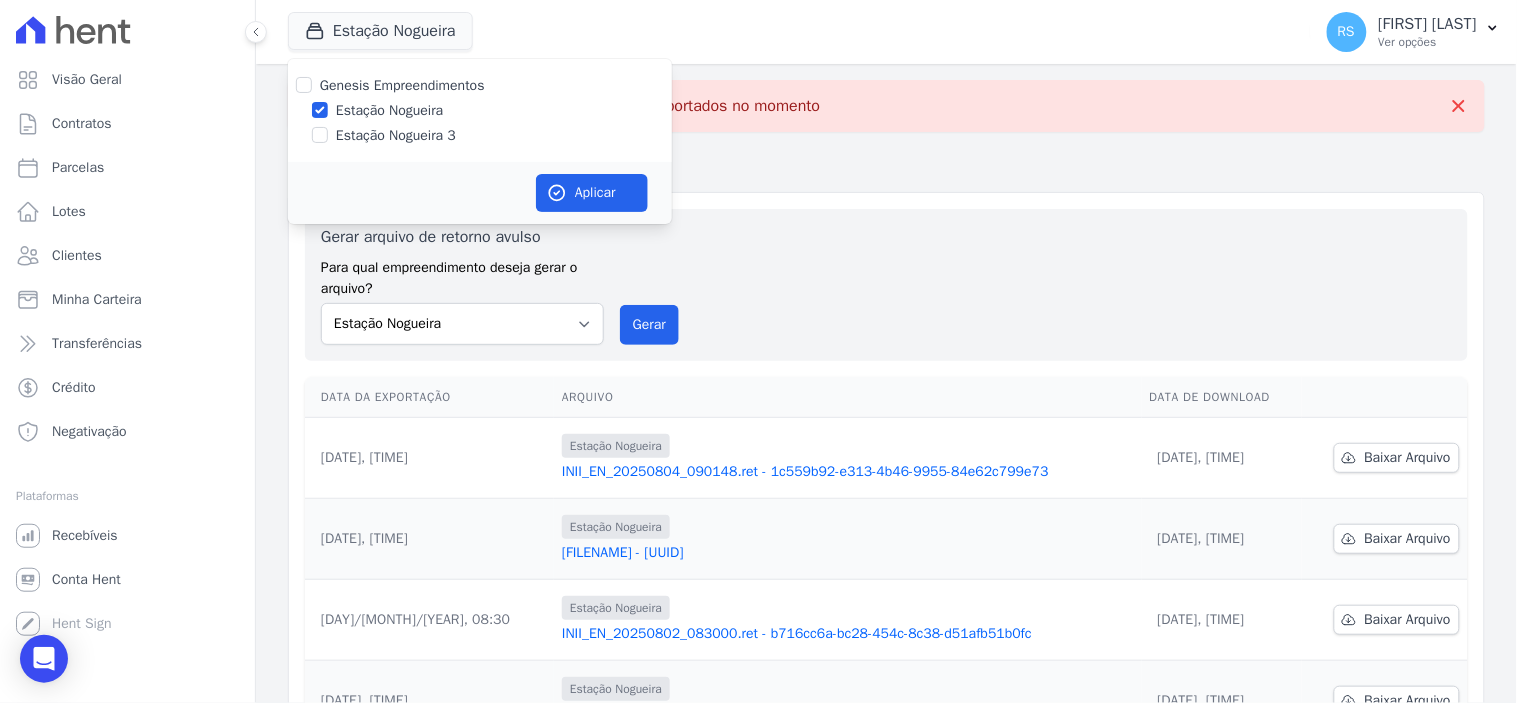 click on "Estação Nogueira 3" at bounding box center [396, 135] 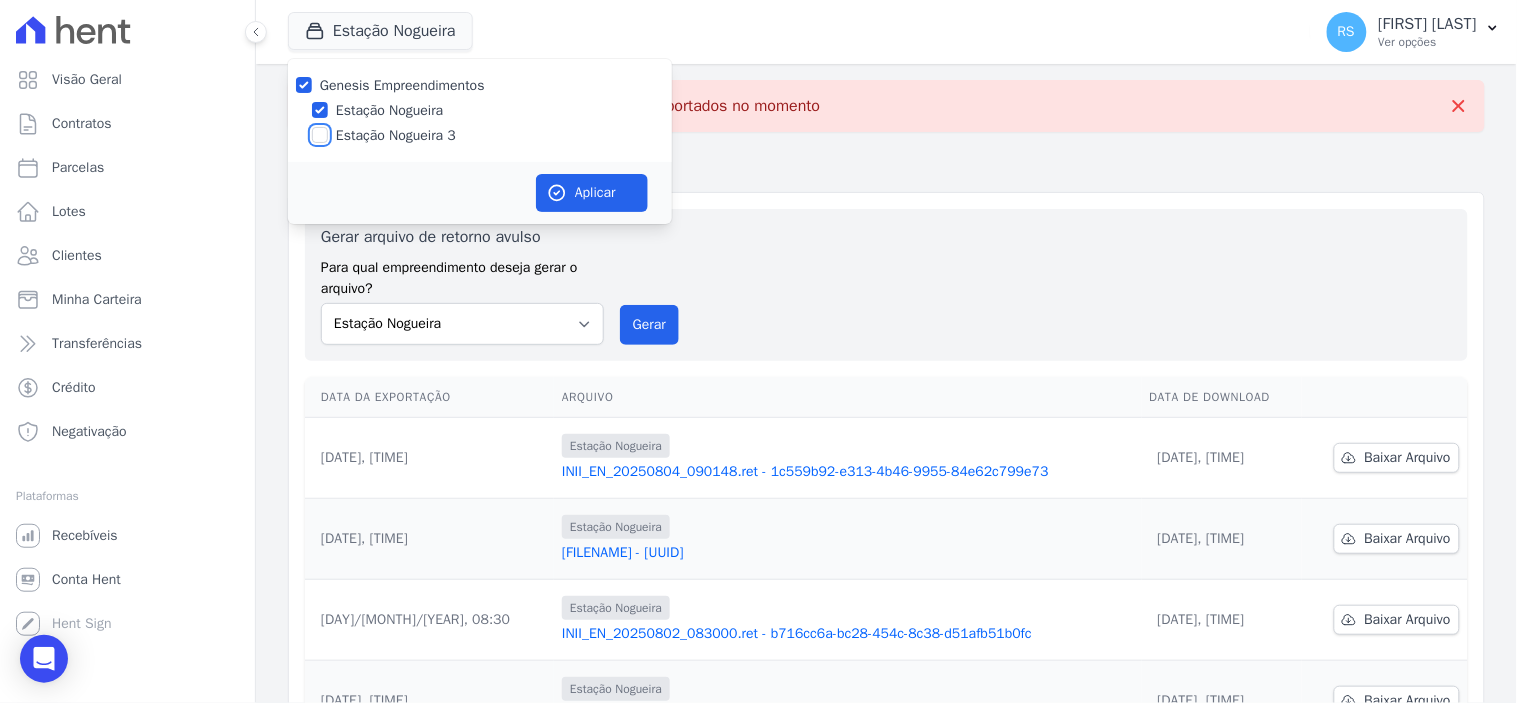 checkbox on "true" 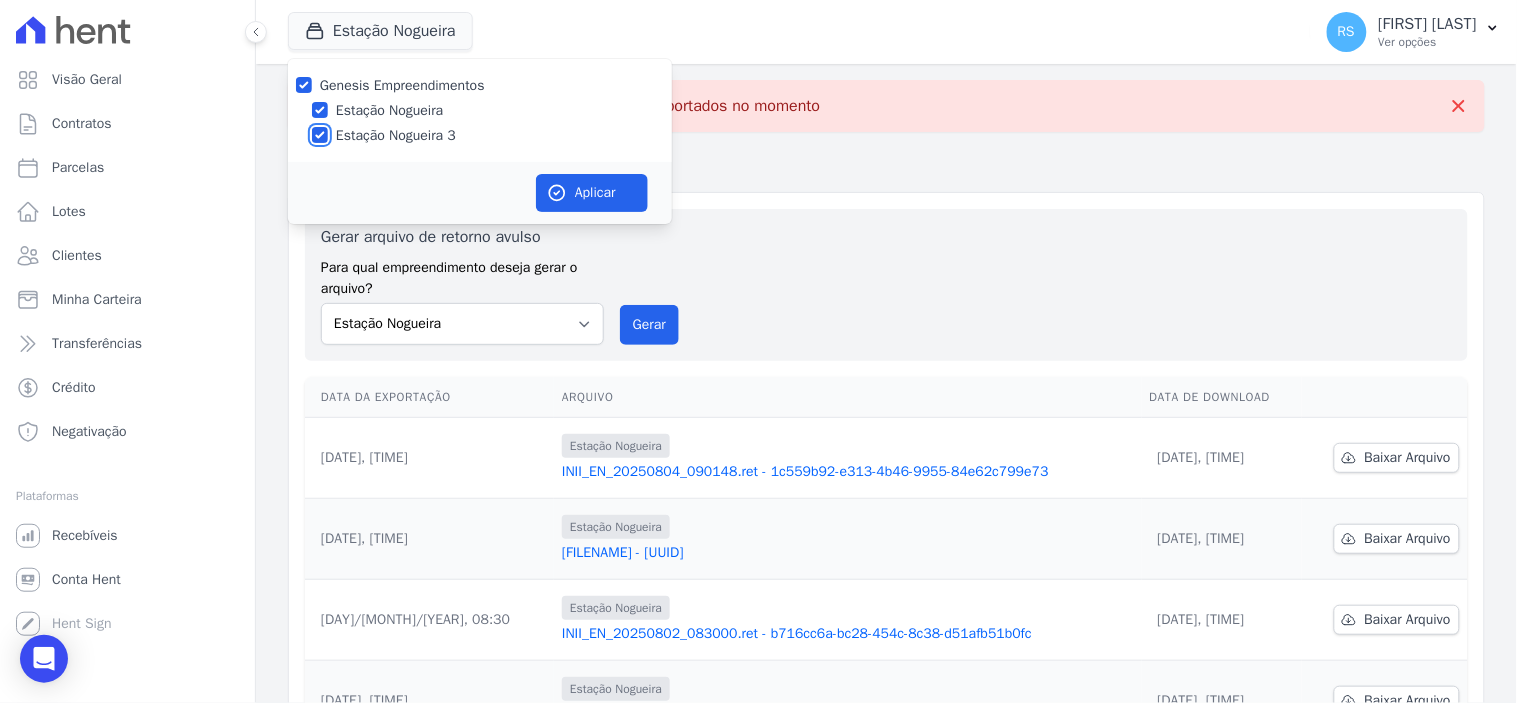 checkbox on "true" 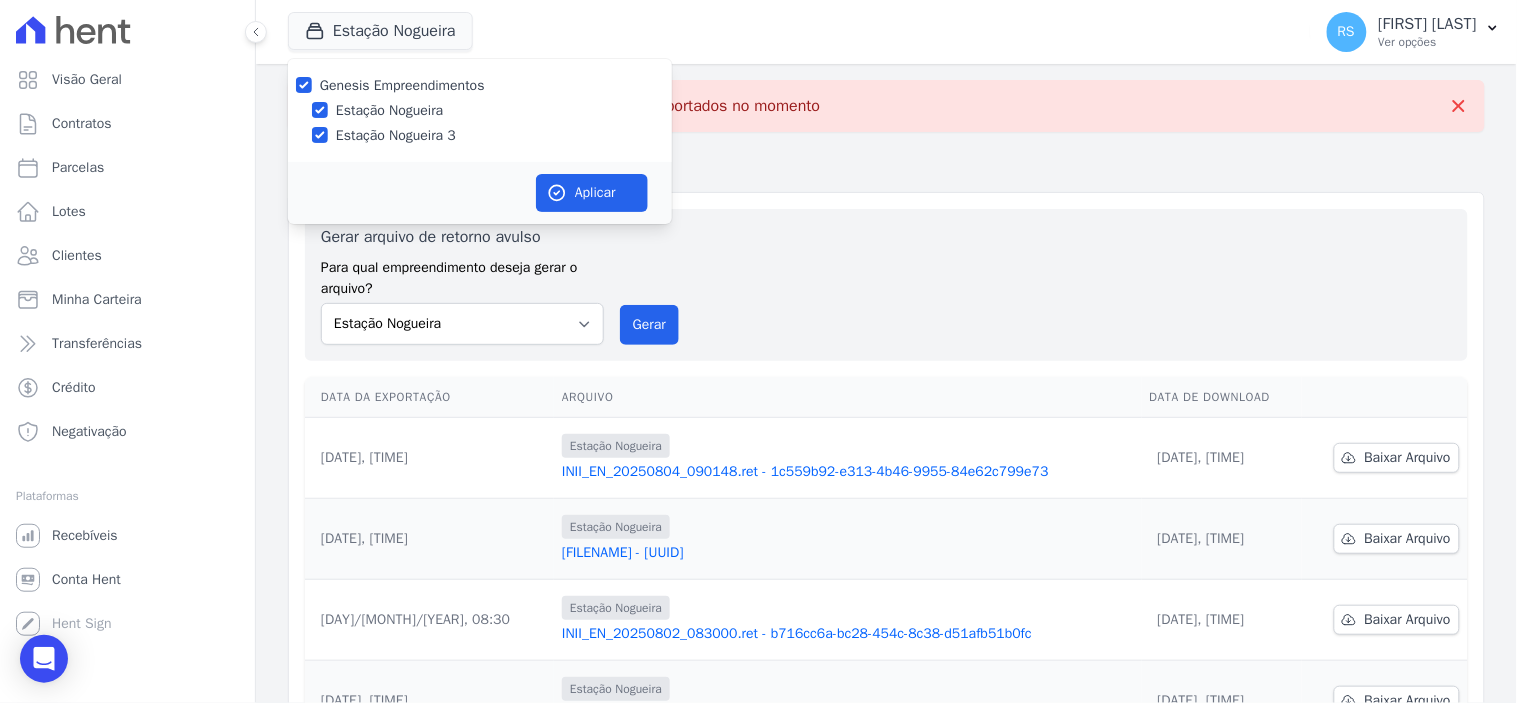 click on "Estação Nogueira" at bounding box center [389, 110] 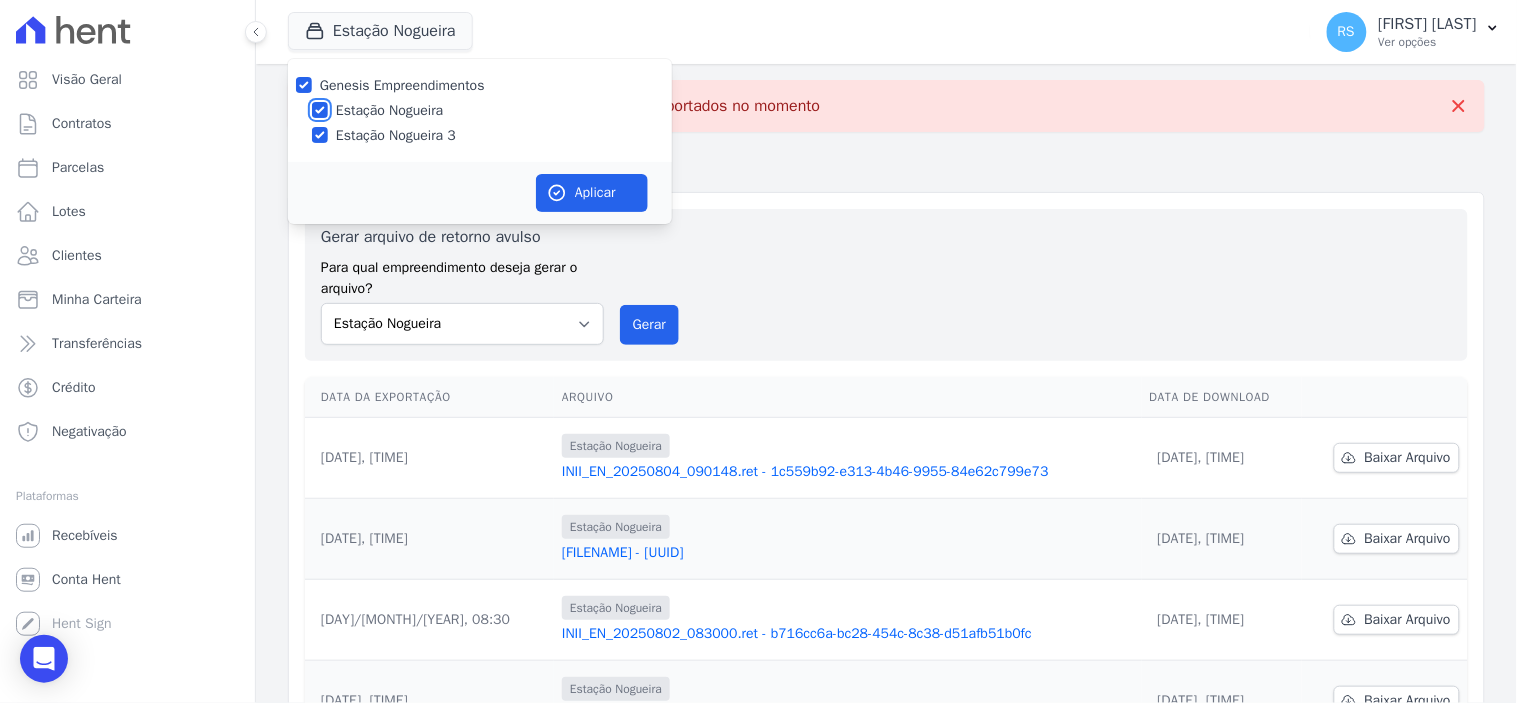 checkbox on "false" 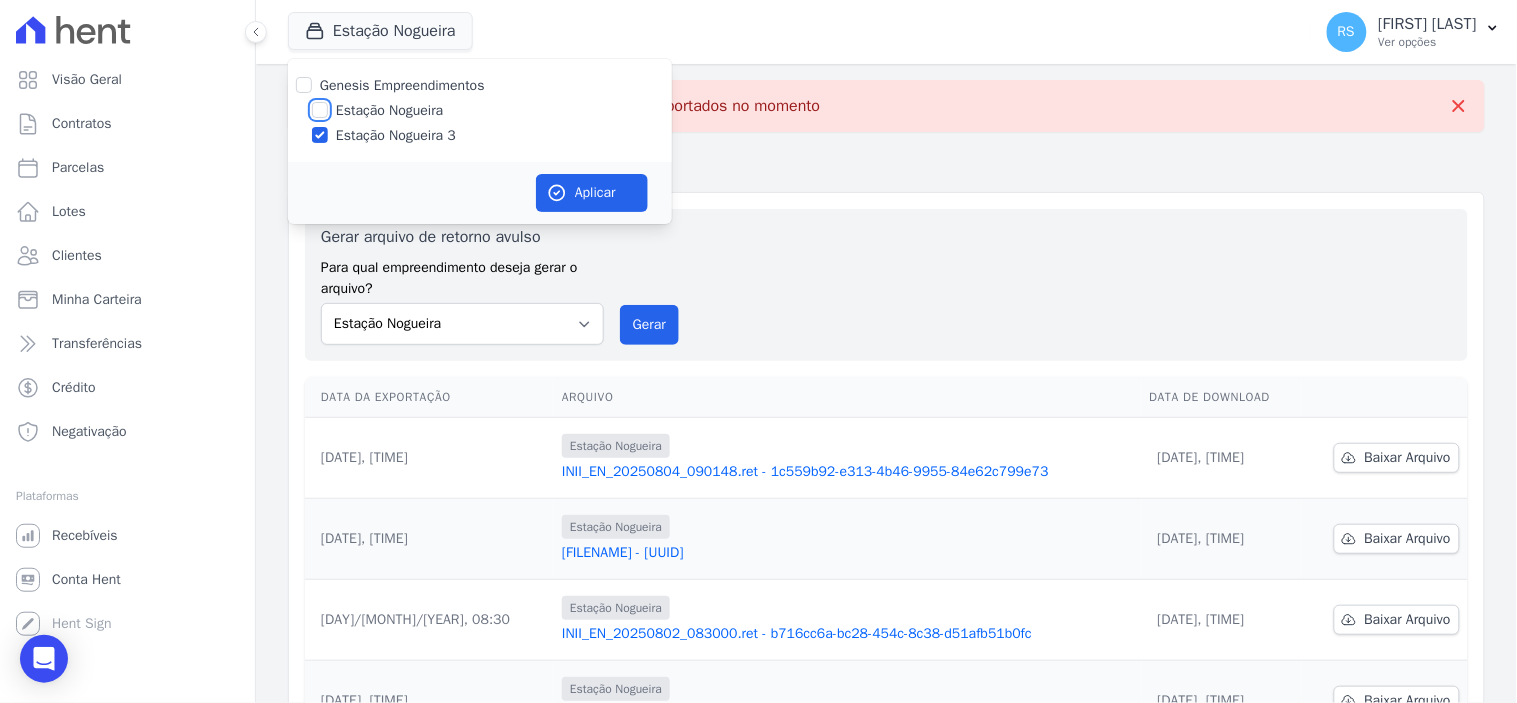 checkbox on "false" 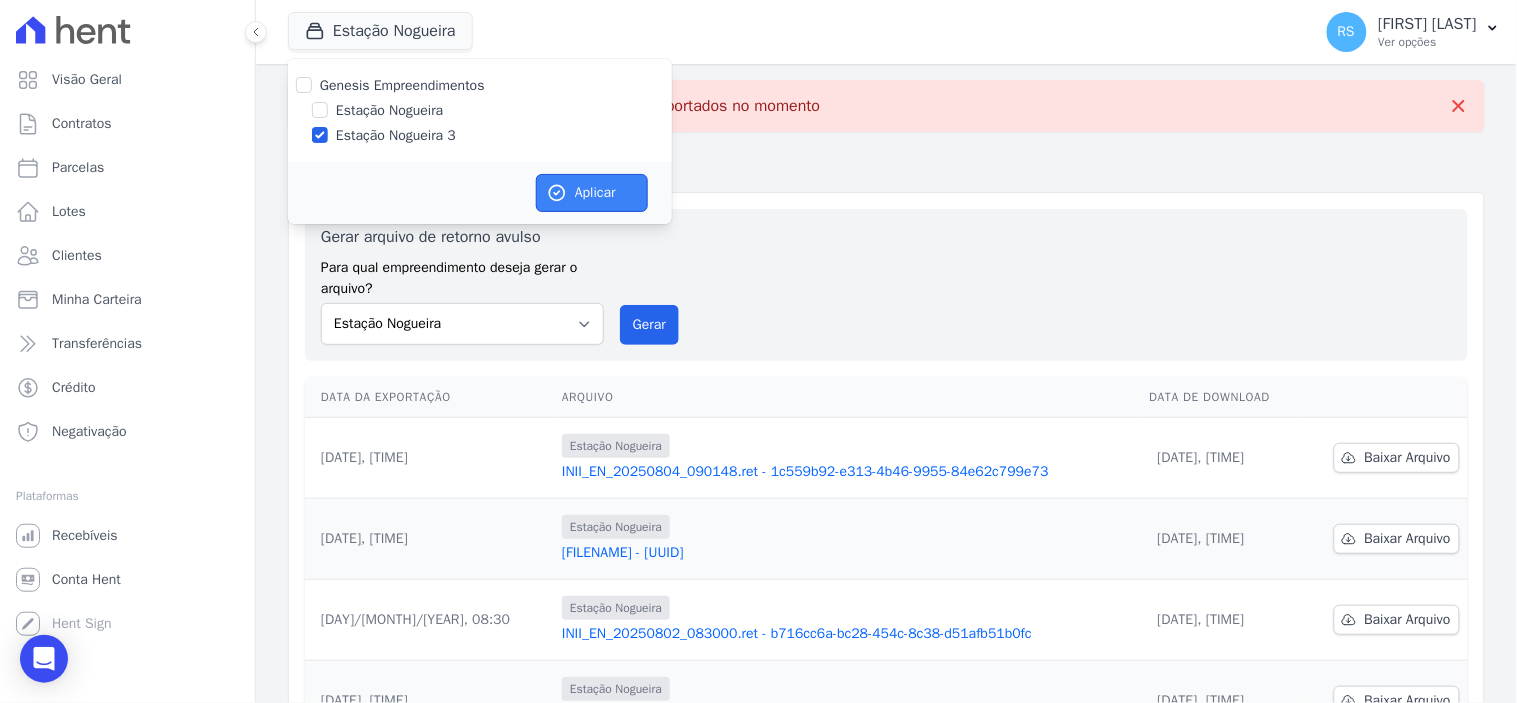 click on "Aplicar" at bounding box center [592, 193] 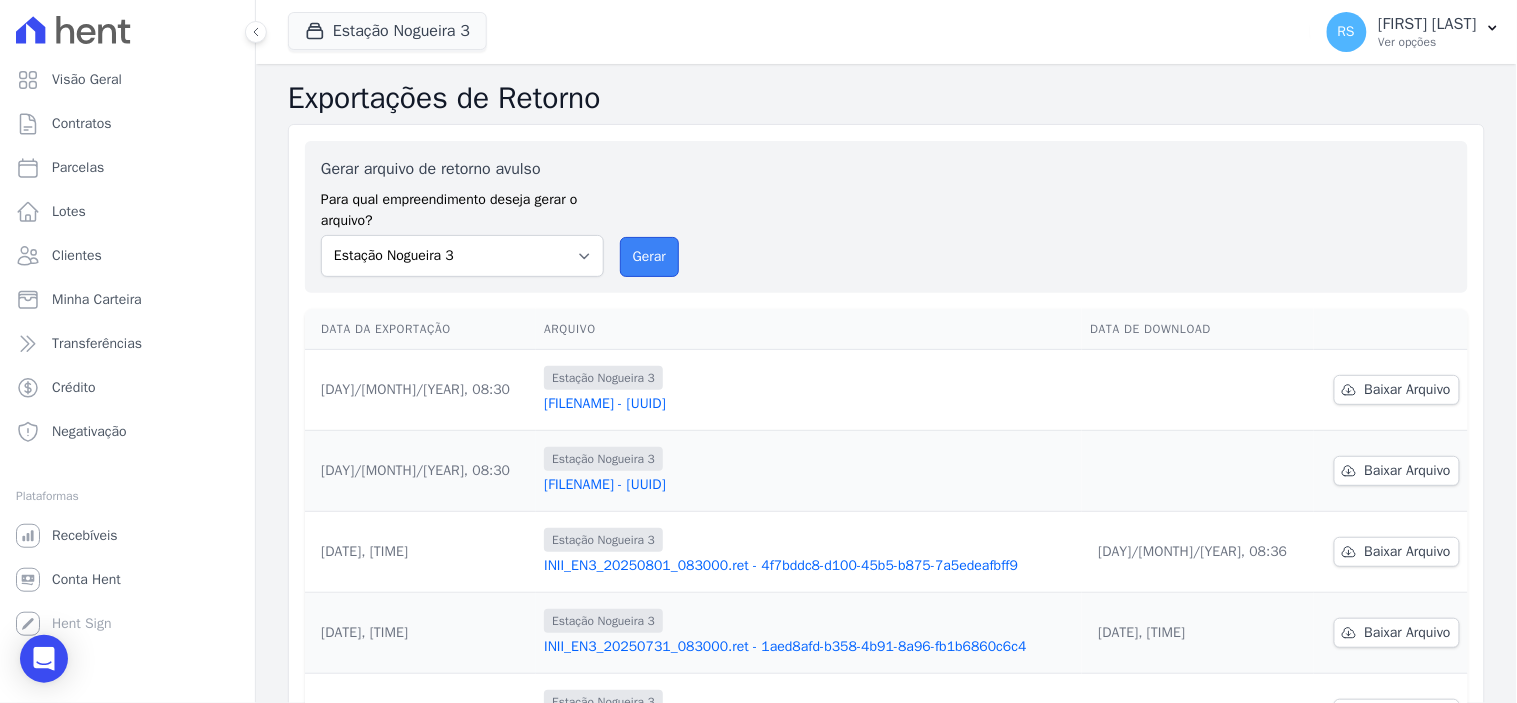 click on "Gerar" at bounding box center [649, 257] 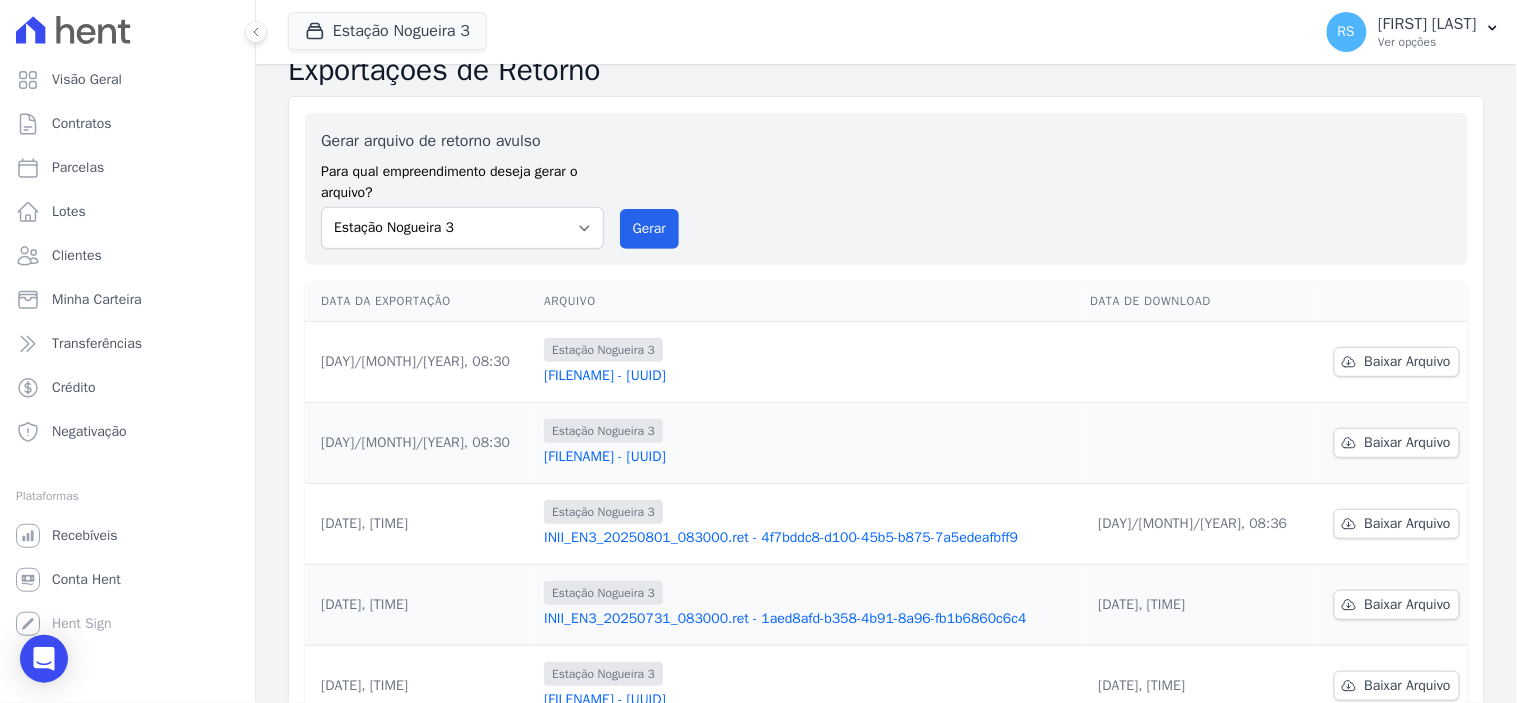 scroll, scrollTop: 222, scrollLeft: 0, axis: vertical 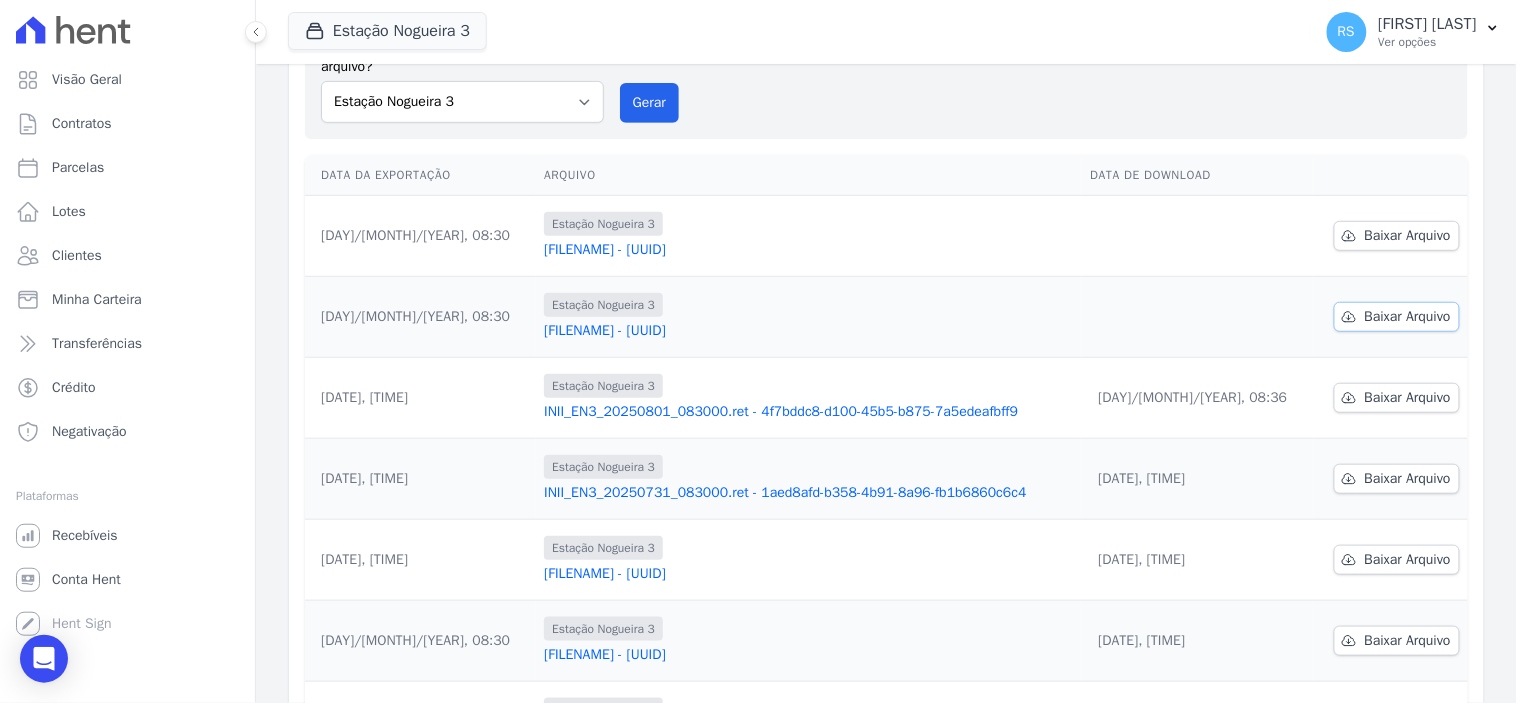 click on "Baixar Arquivo" at bounding box center (1408, 317) 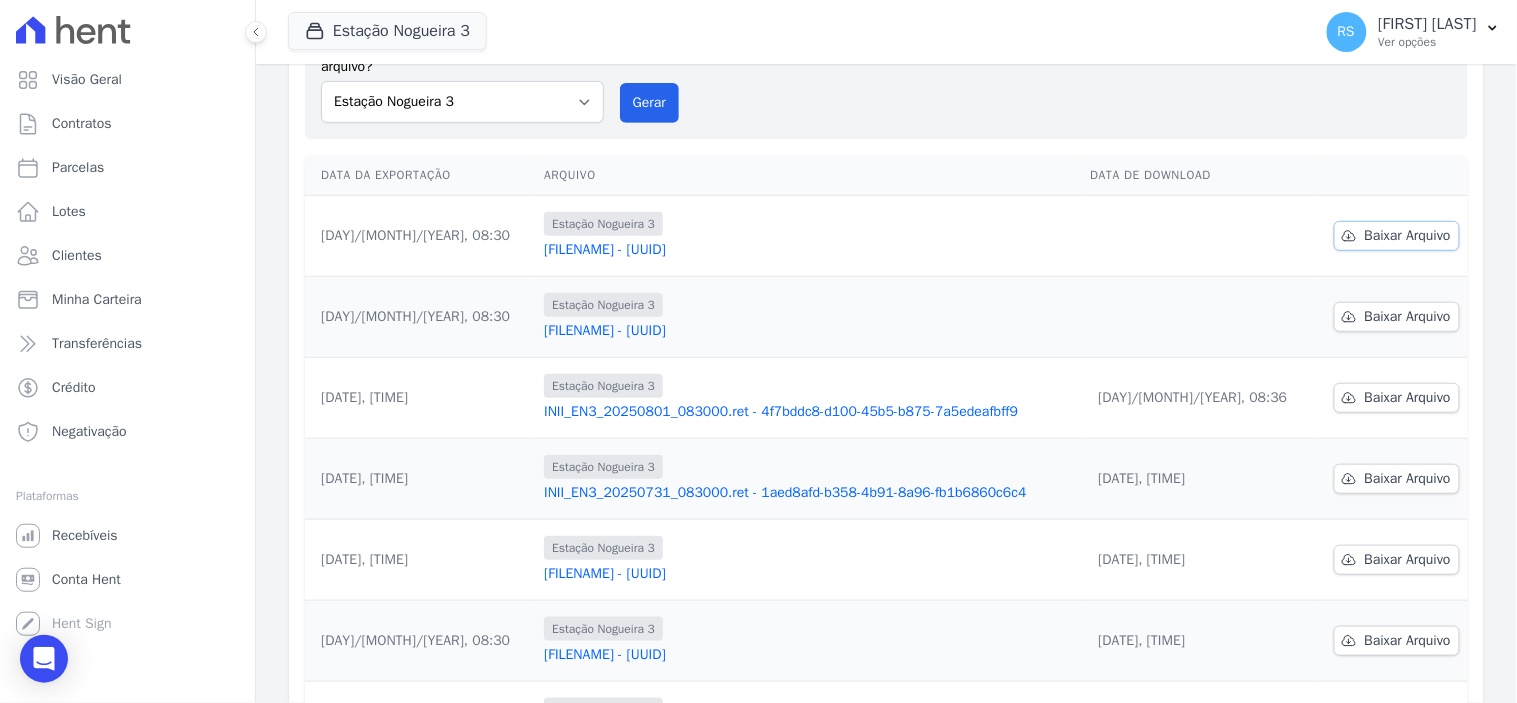 click on "Baixar Arquivo" at bounding box center (1408, 236) 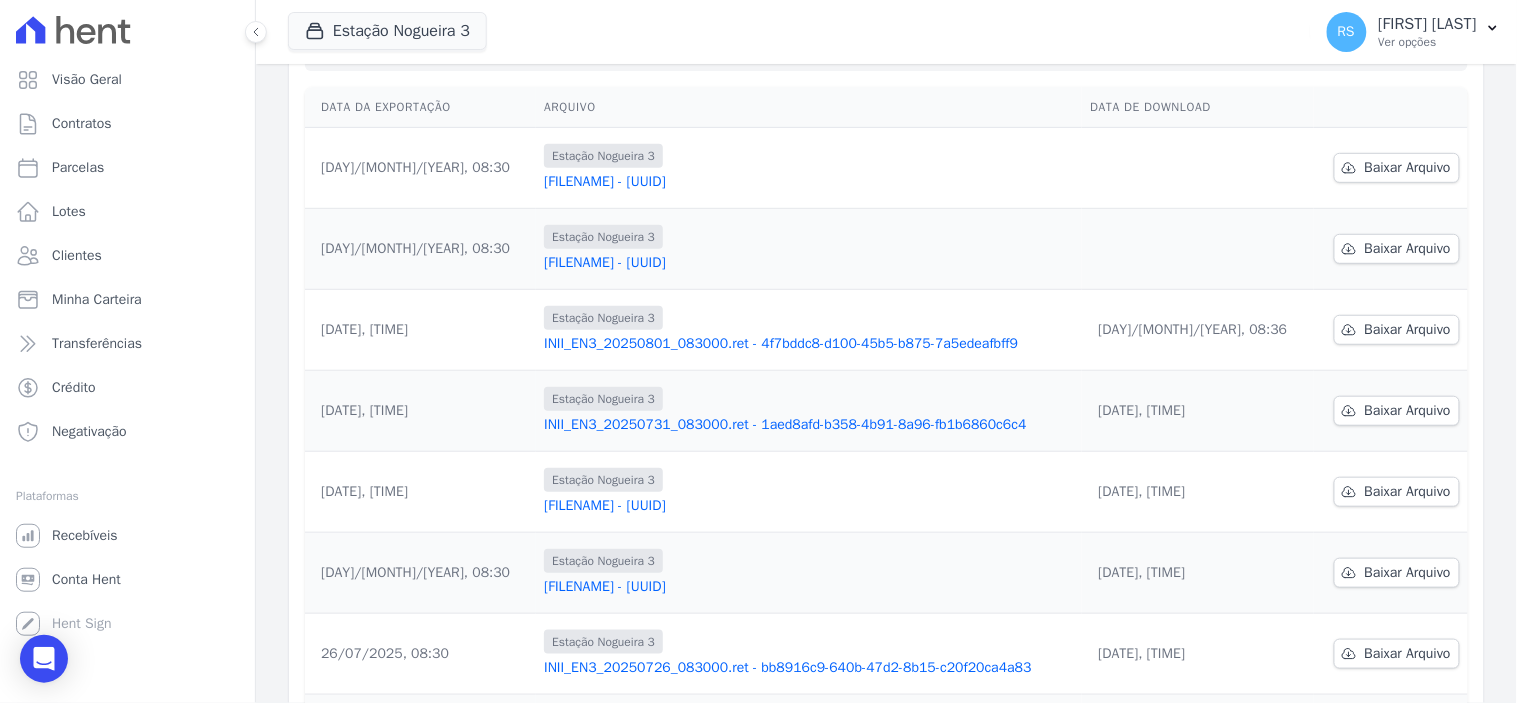 scroll, scrollTop: 154, scrollLeft: 0, axis: vertical 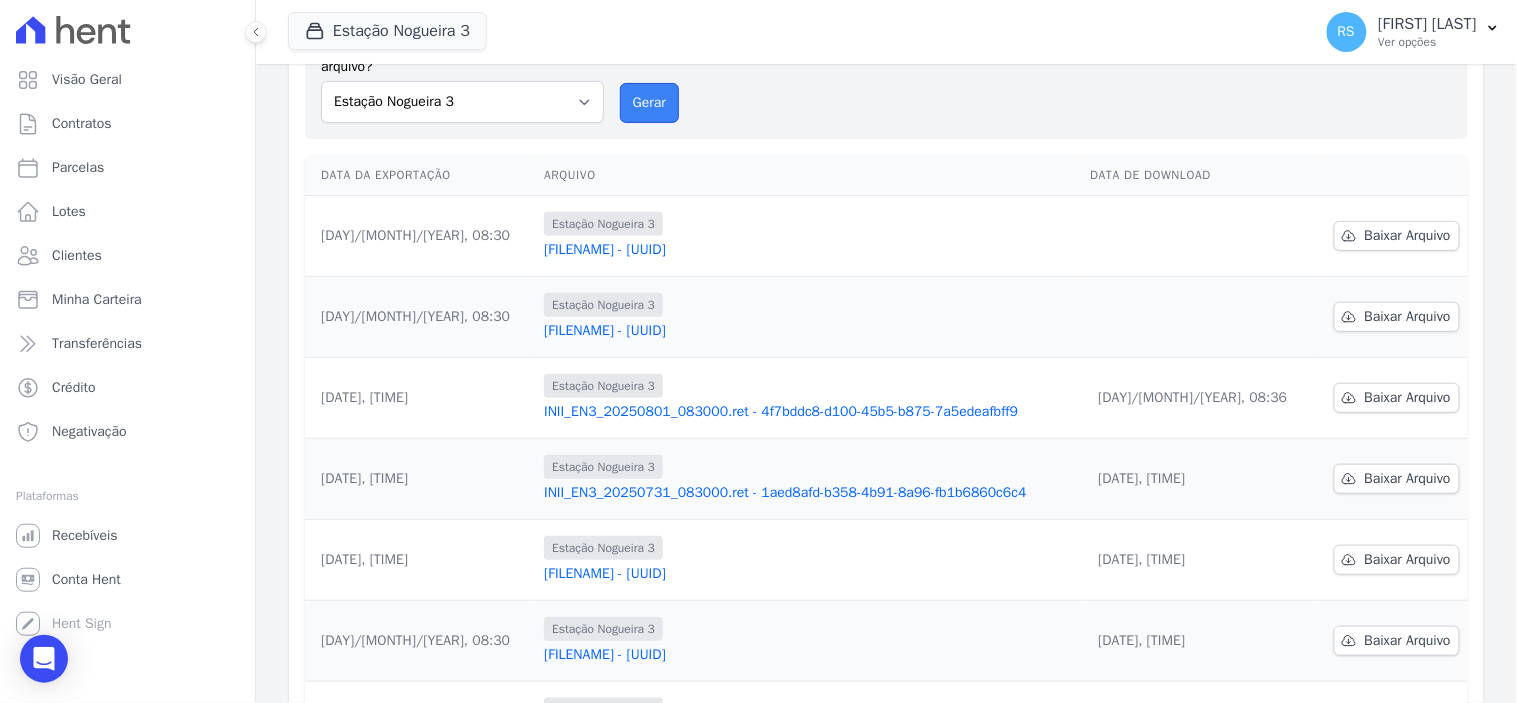 click on "Gerar" at bounding box center [649, 103] 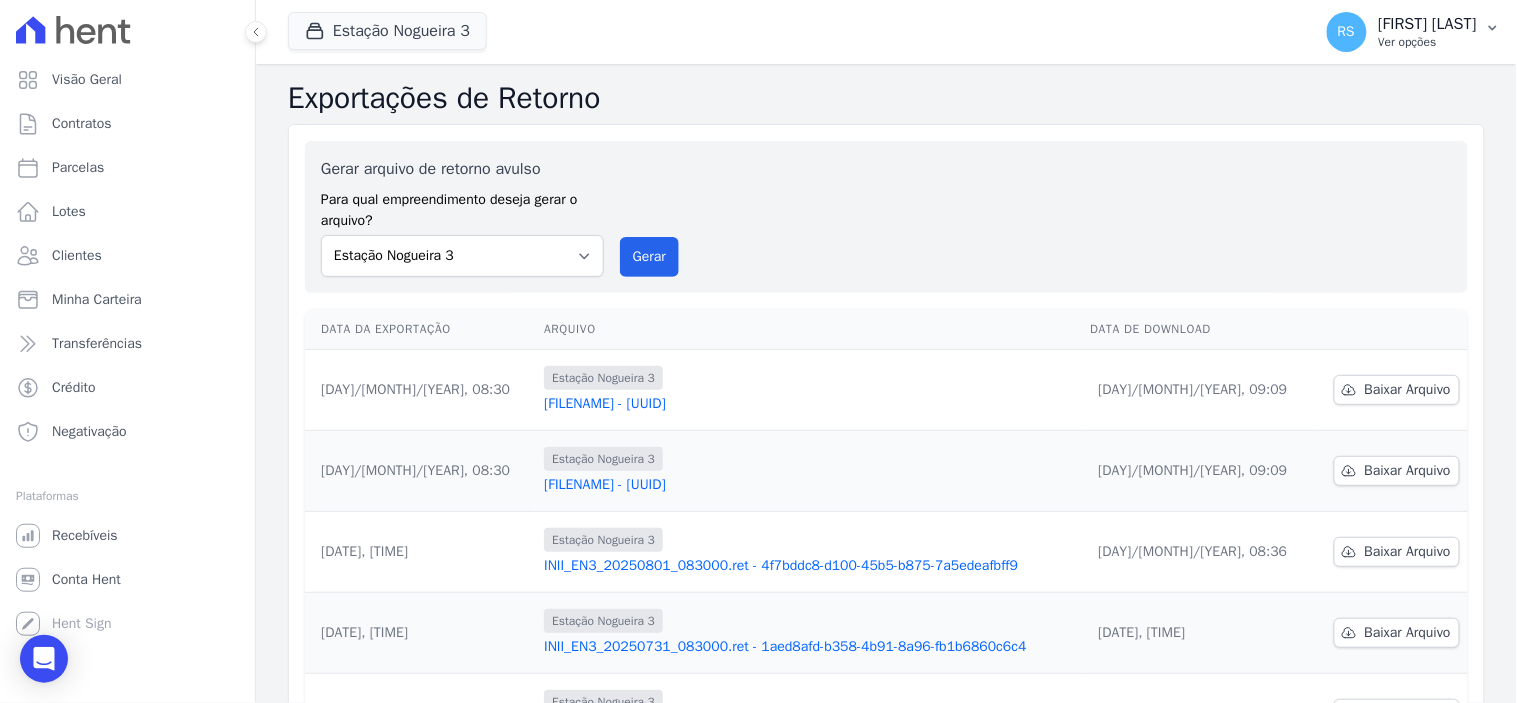 click on "[FIRST] [LAST]
Ver opções" at bounding box center [1414, 32] 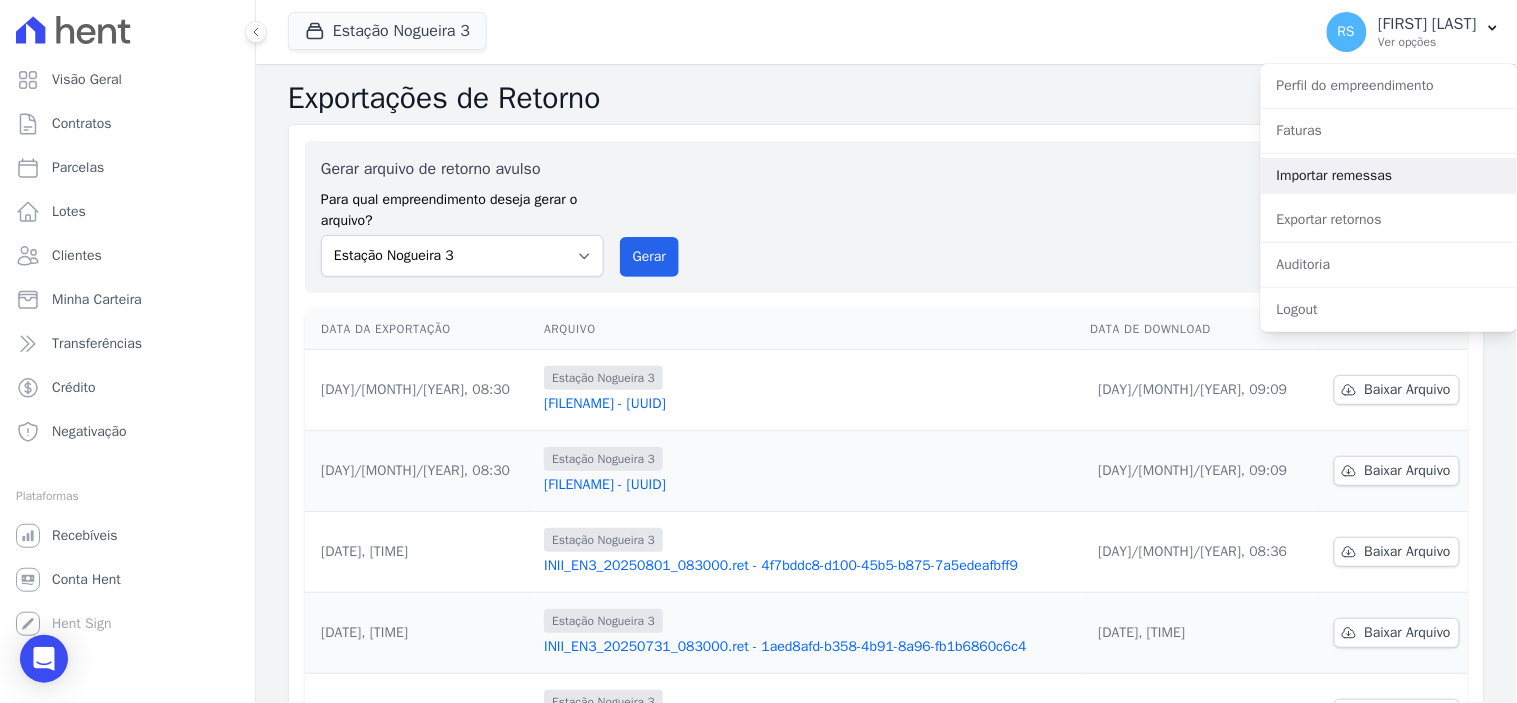 drag, startPoint x: 1344, startPoint y: 194, endPoint x: 1343, endPoint y: 182, distance: 12.0415945 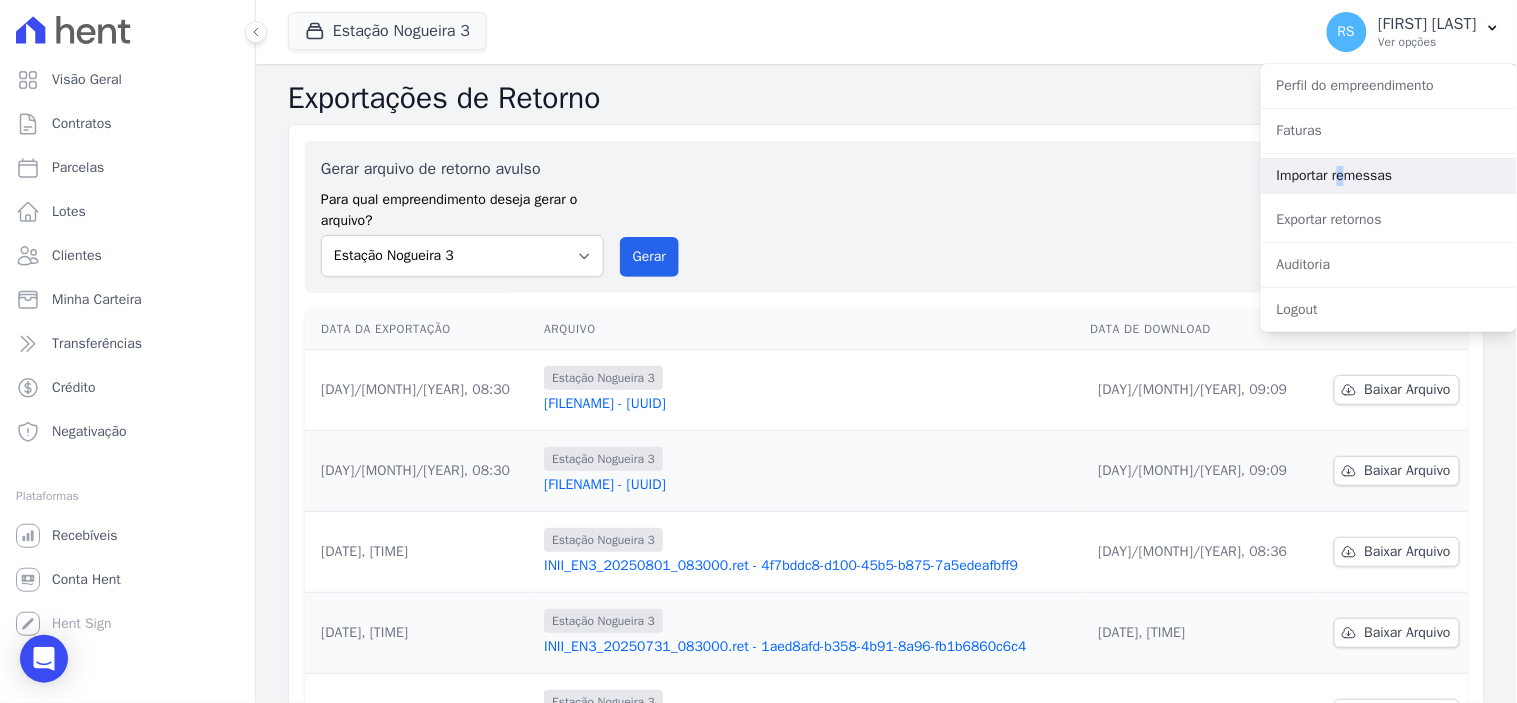 click on "Importar remessas" at bounding box center [1389, 176] 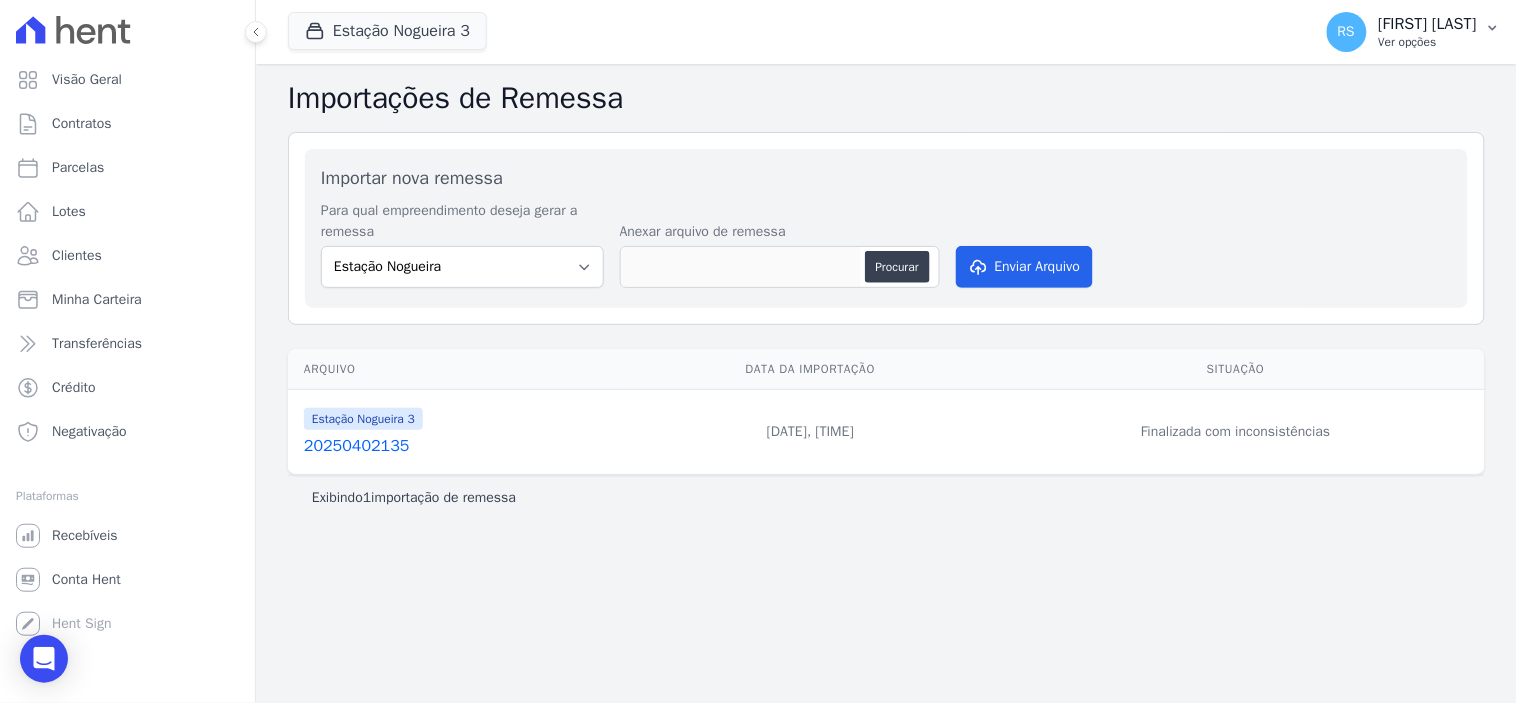 click on "Ver opções" at bounding box center (1428, 42) 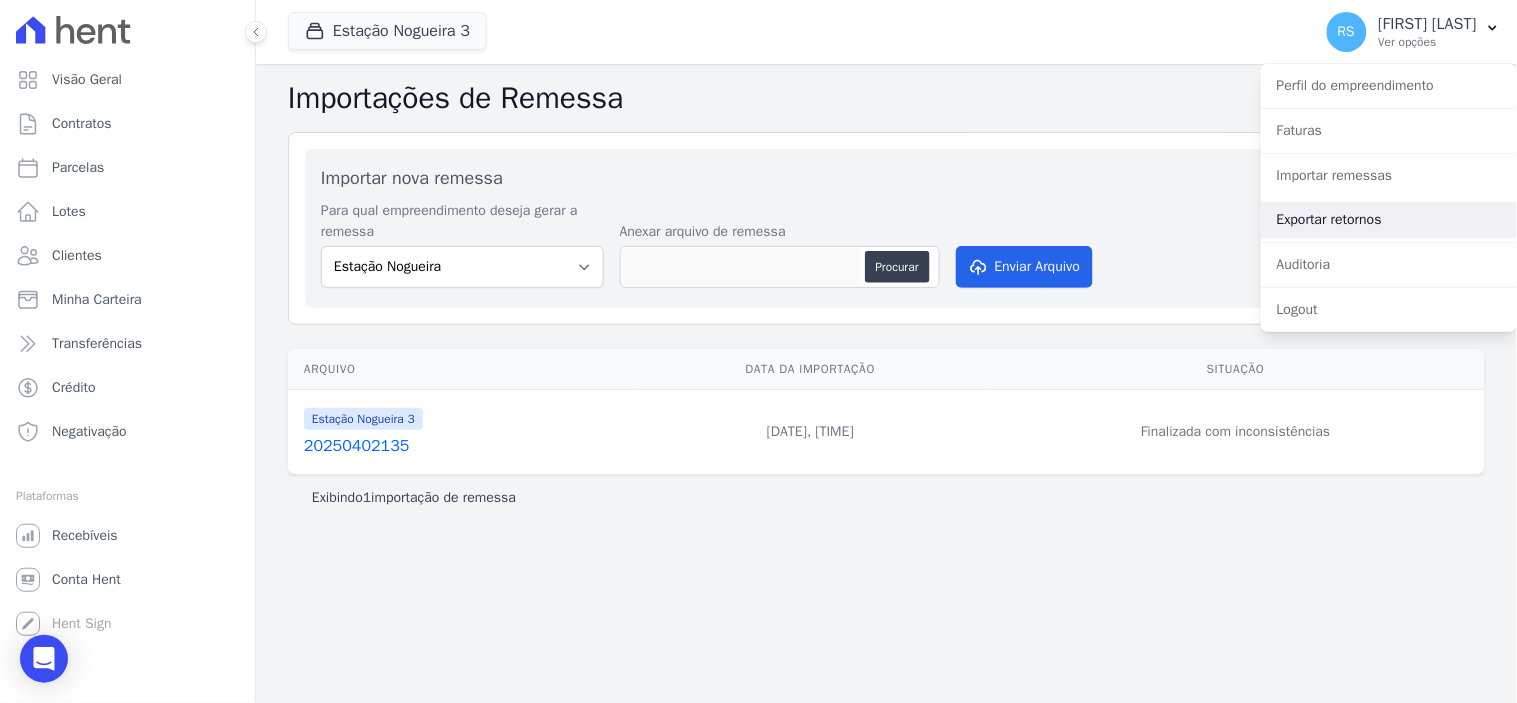 click on "Exportar retornos" at bounding box center [1389, 220] 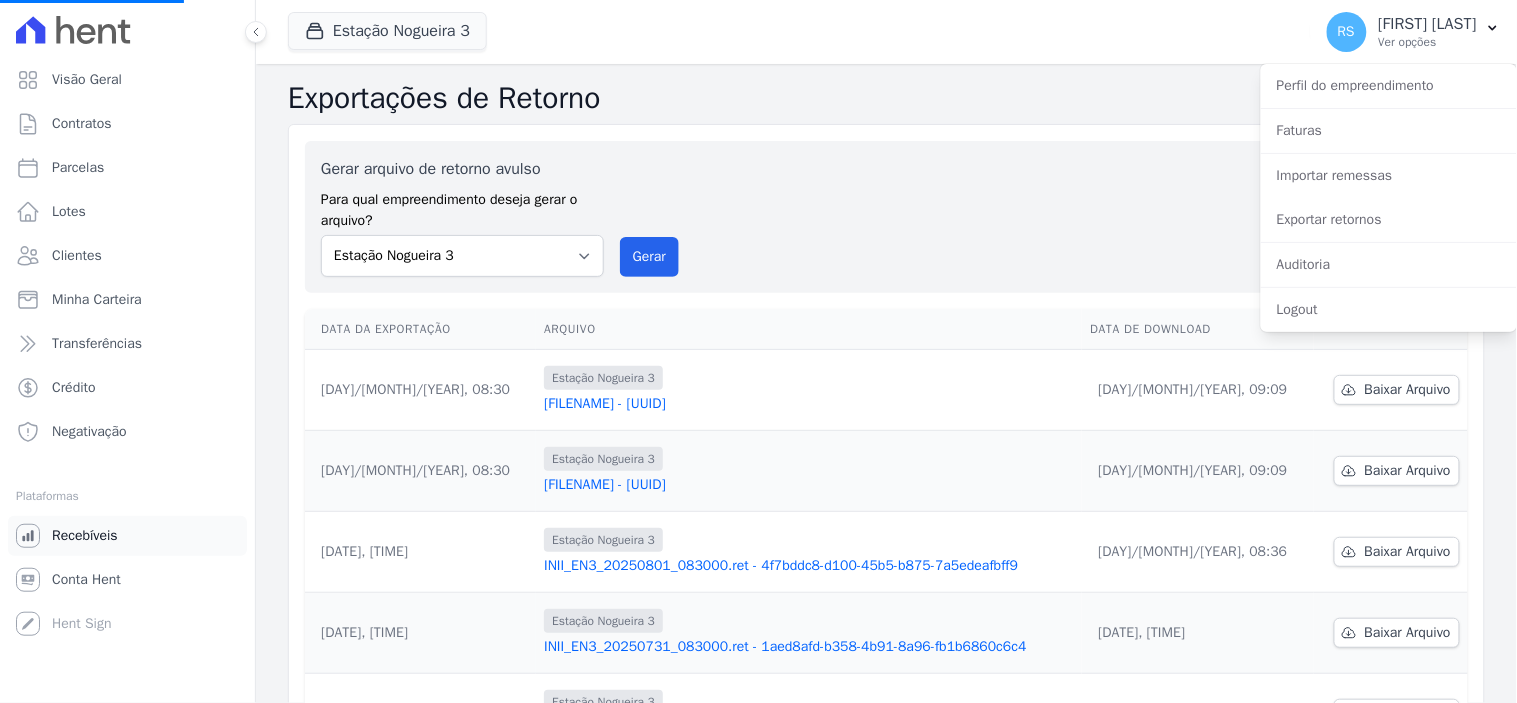 click on "Recebíveis" at bounding box center (85, 536) 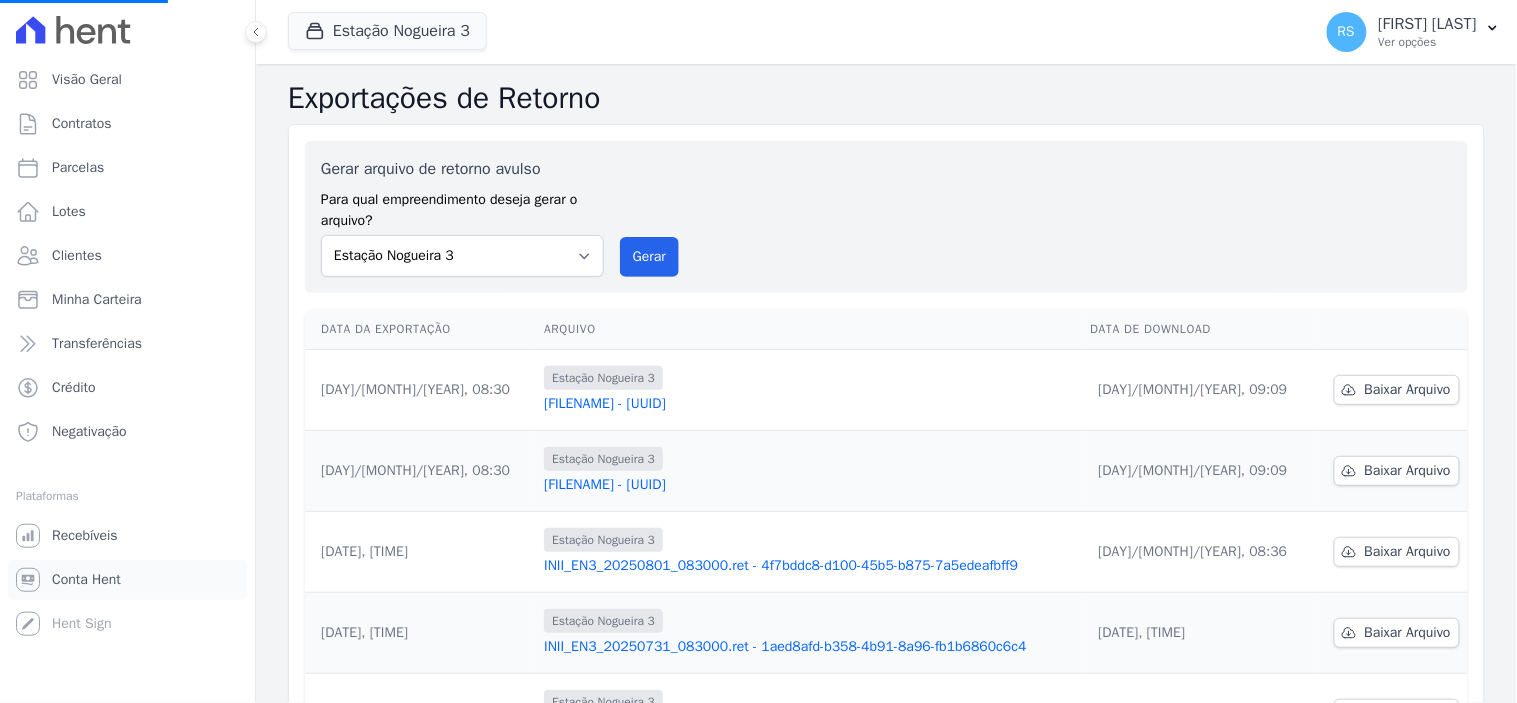 click on "Conta Hent" at bounding box center (86, 580) 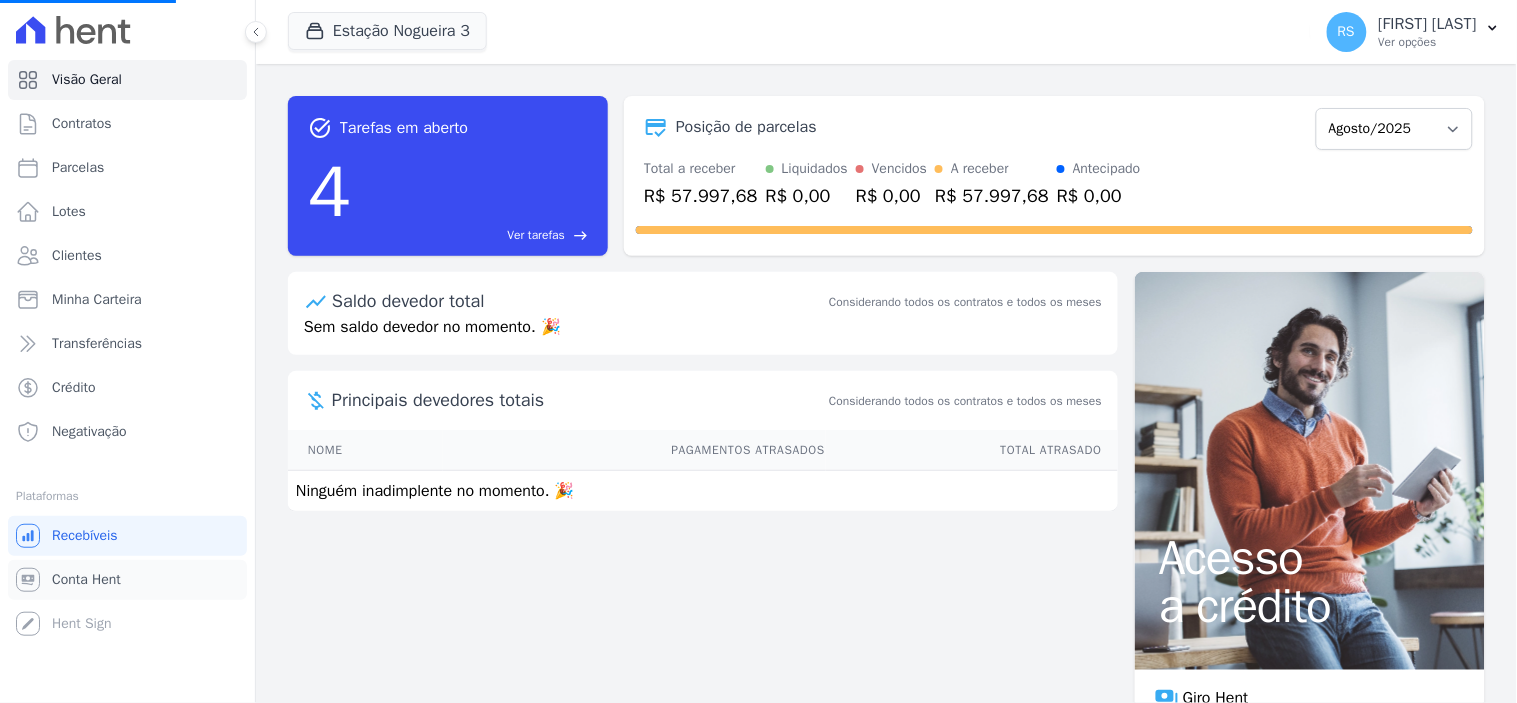 click on "Conta Hent" at bounding box center (86, 580) 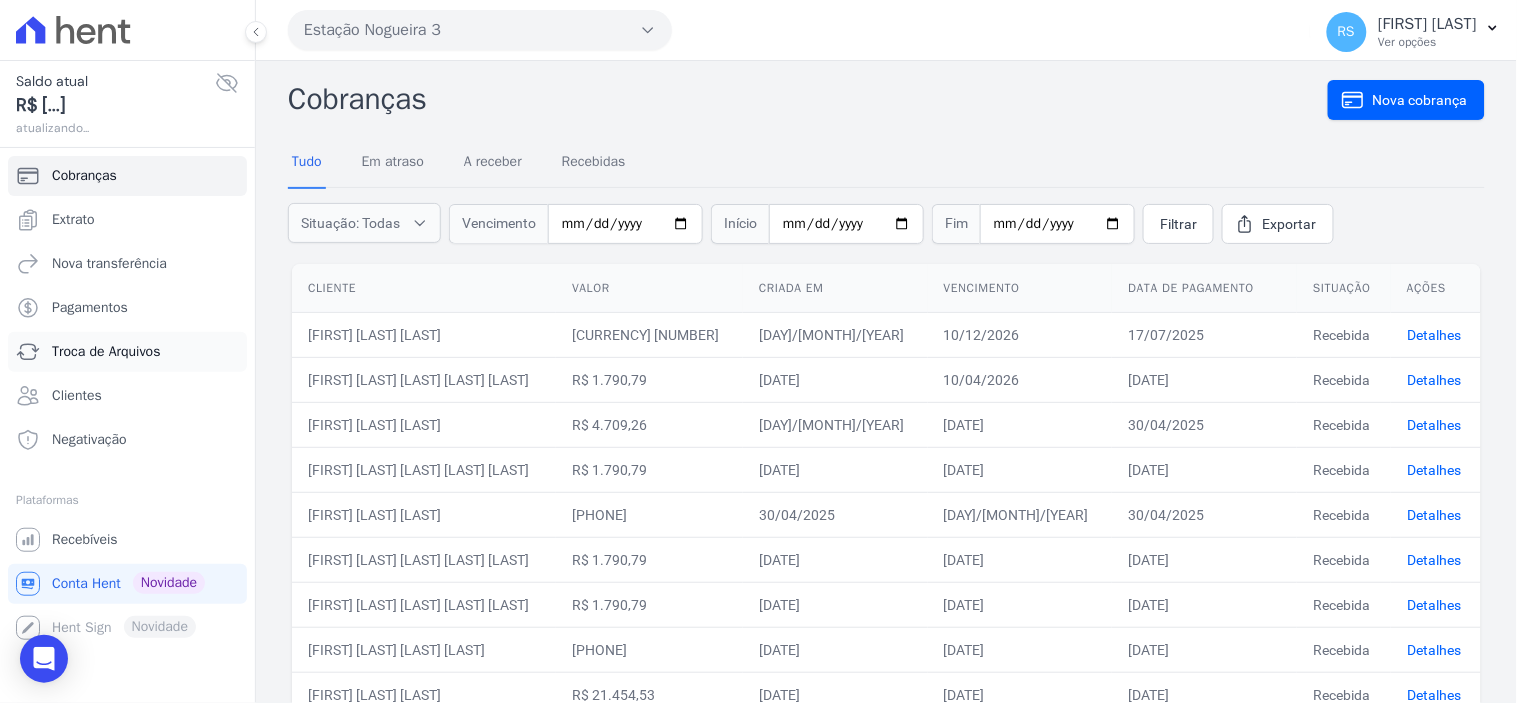 click on "Troca de Arquivos" at bounding box center [127, 352] 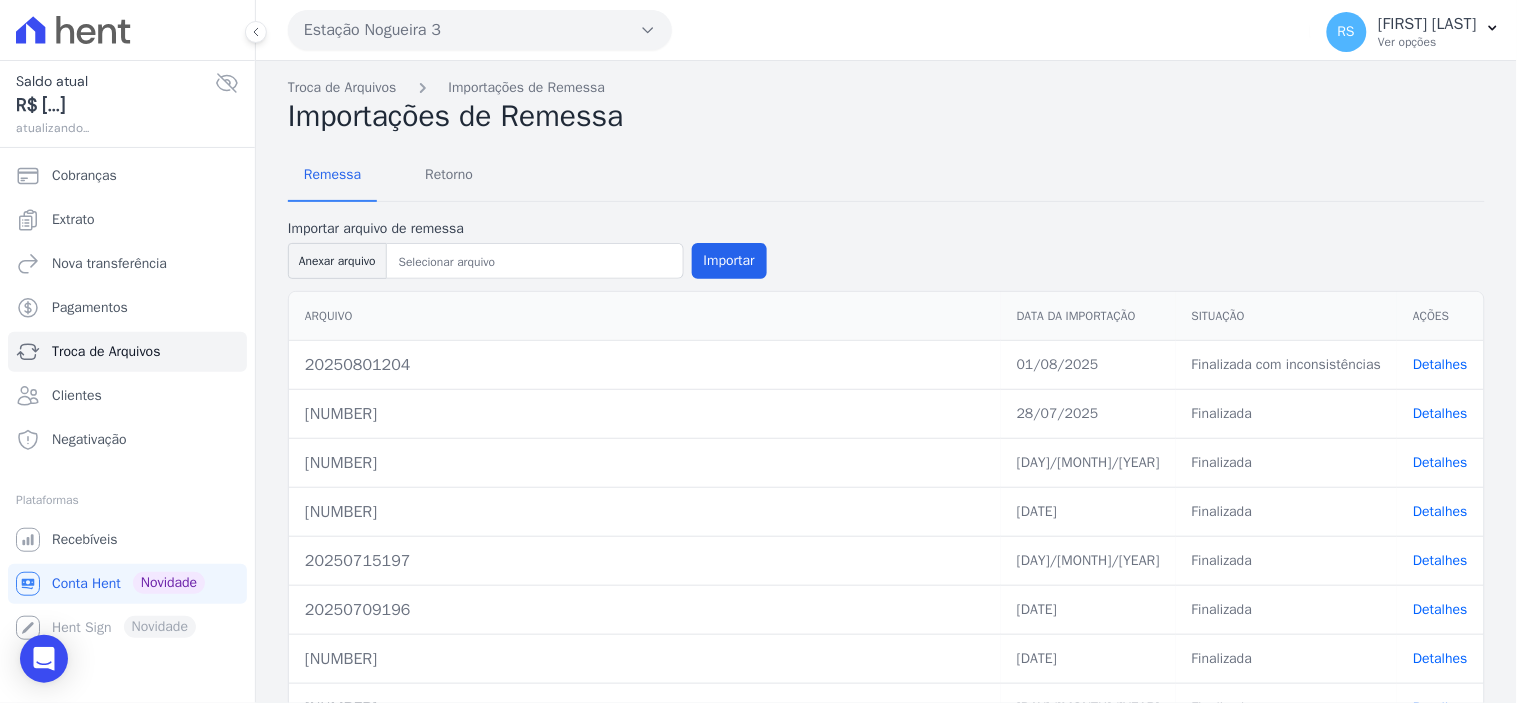 click on "Troca de Arquivos" at bounding box center (106, 352) 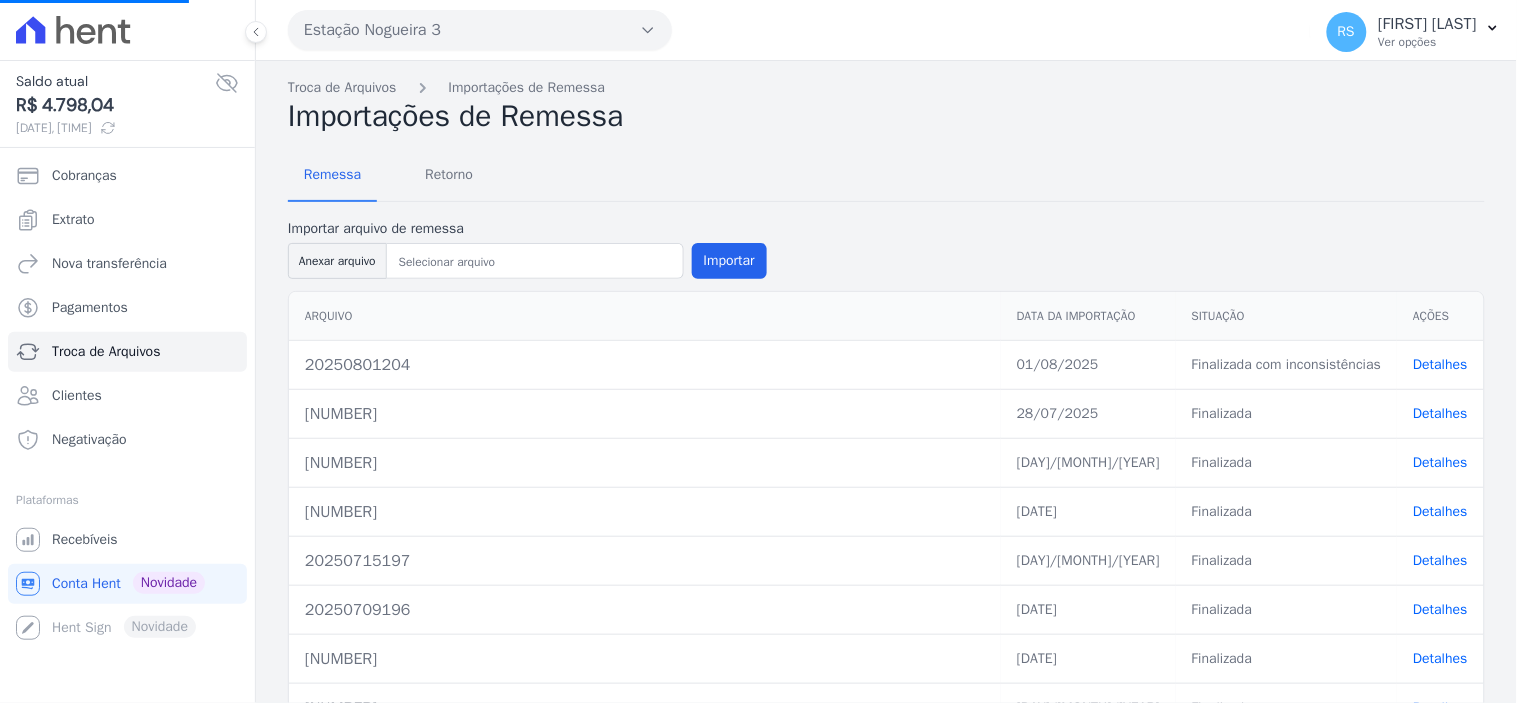 click on "Detalhes" at bounding box center [1440, 364] 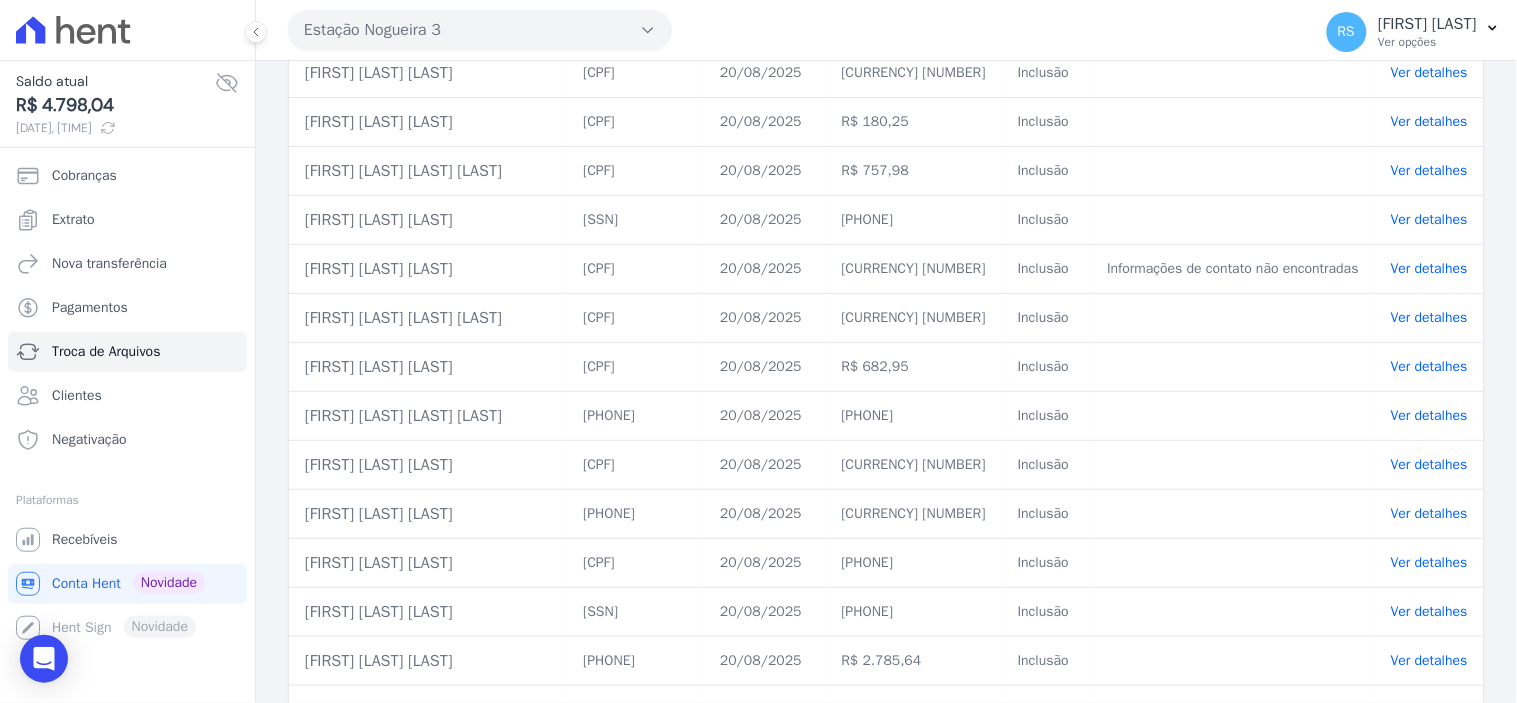 scroll, scrollTop: 2555, scrollLeft: 0, axis: vertical 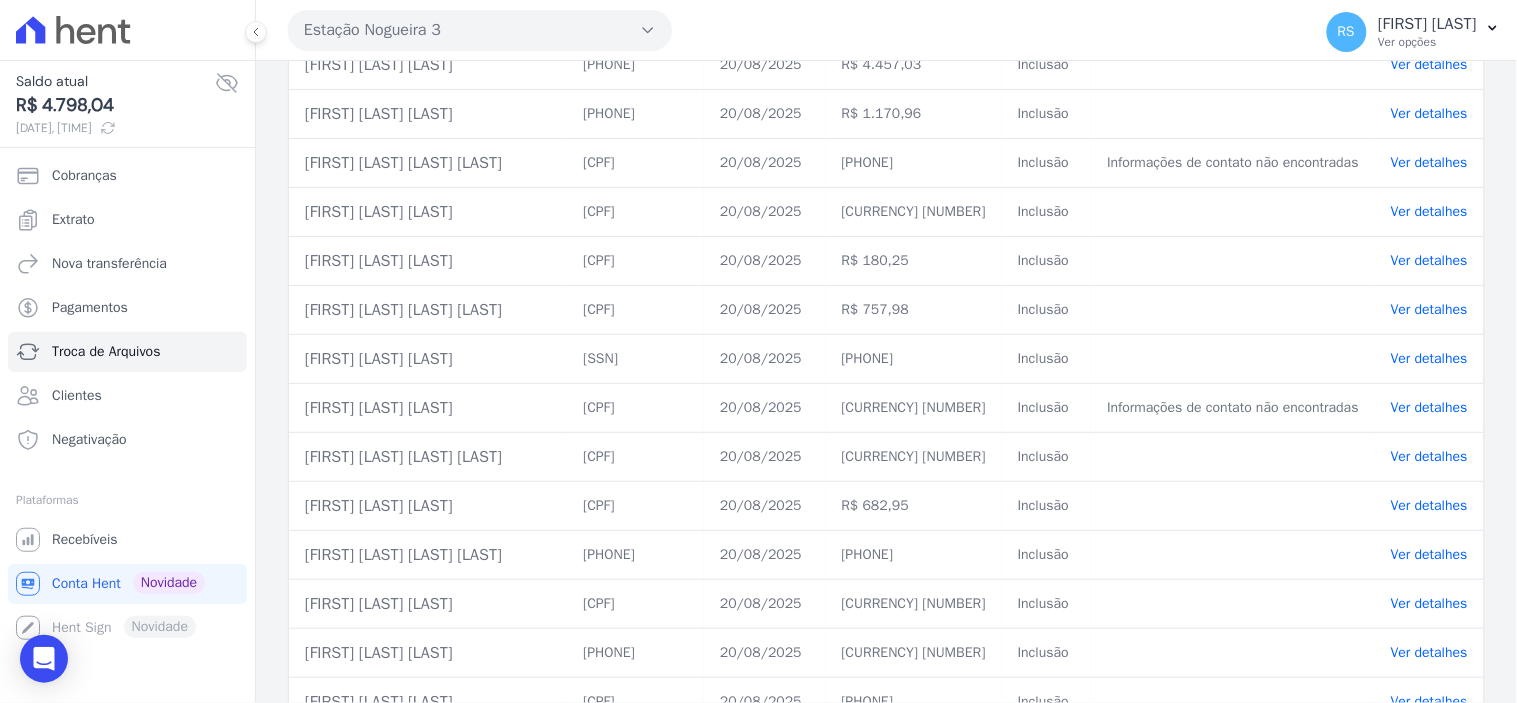 click on "Ver detalhes" at bounding box center (1429, 407) 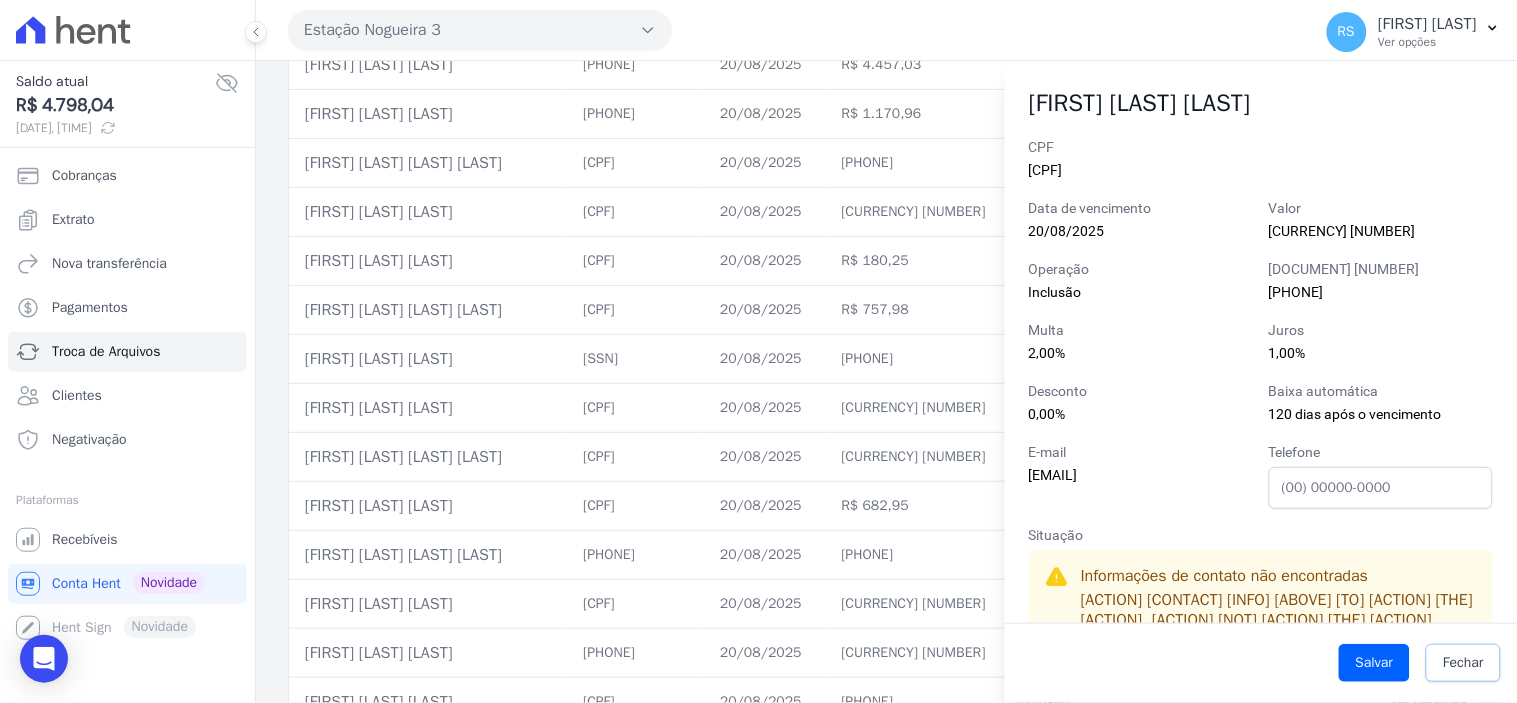click on "Fechar" at bounding box center (1463, 663) 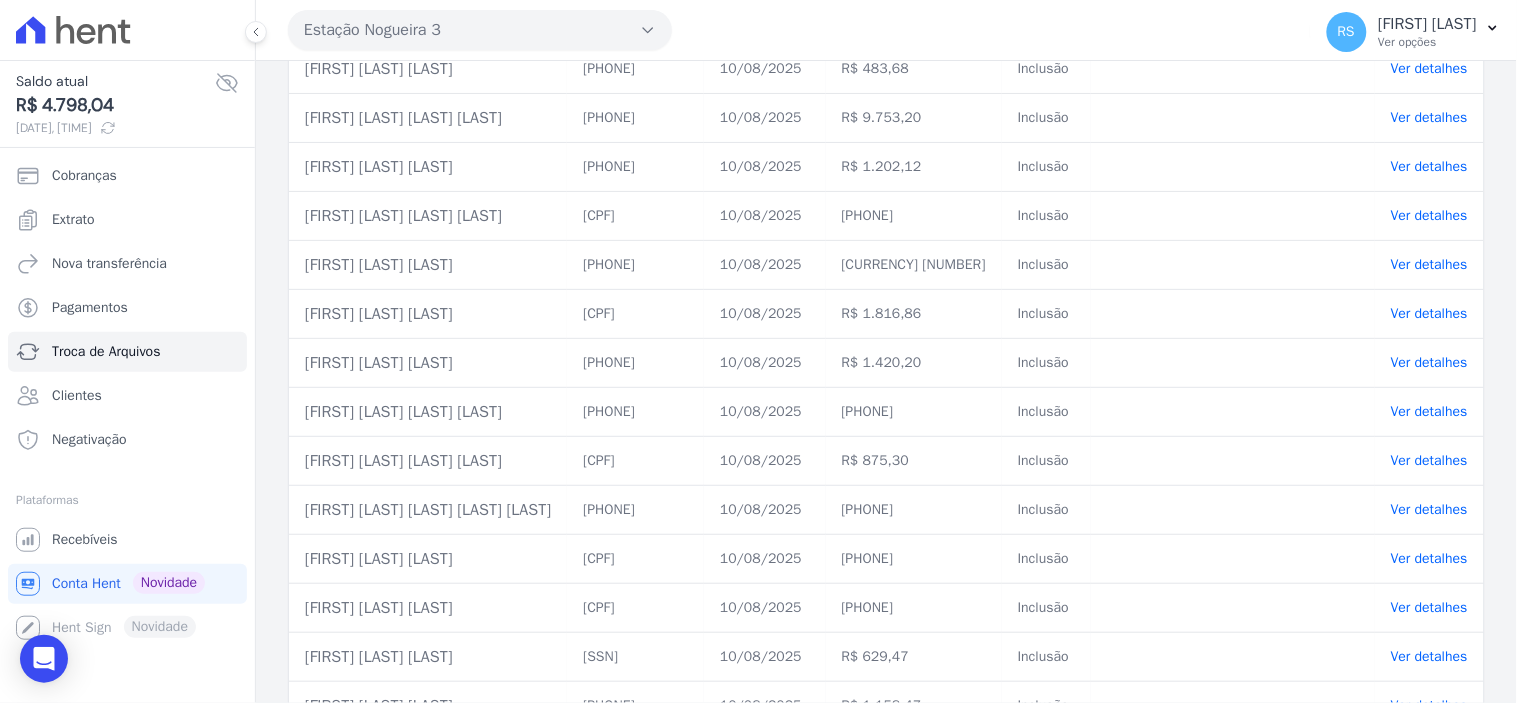 scroll, scrollTop: 0, scrollLeft: 0, axis: both 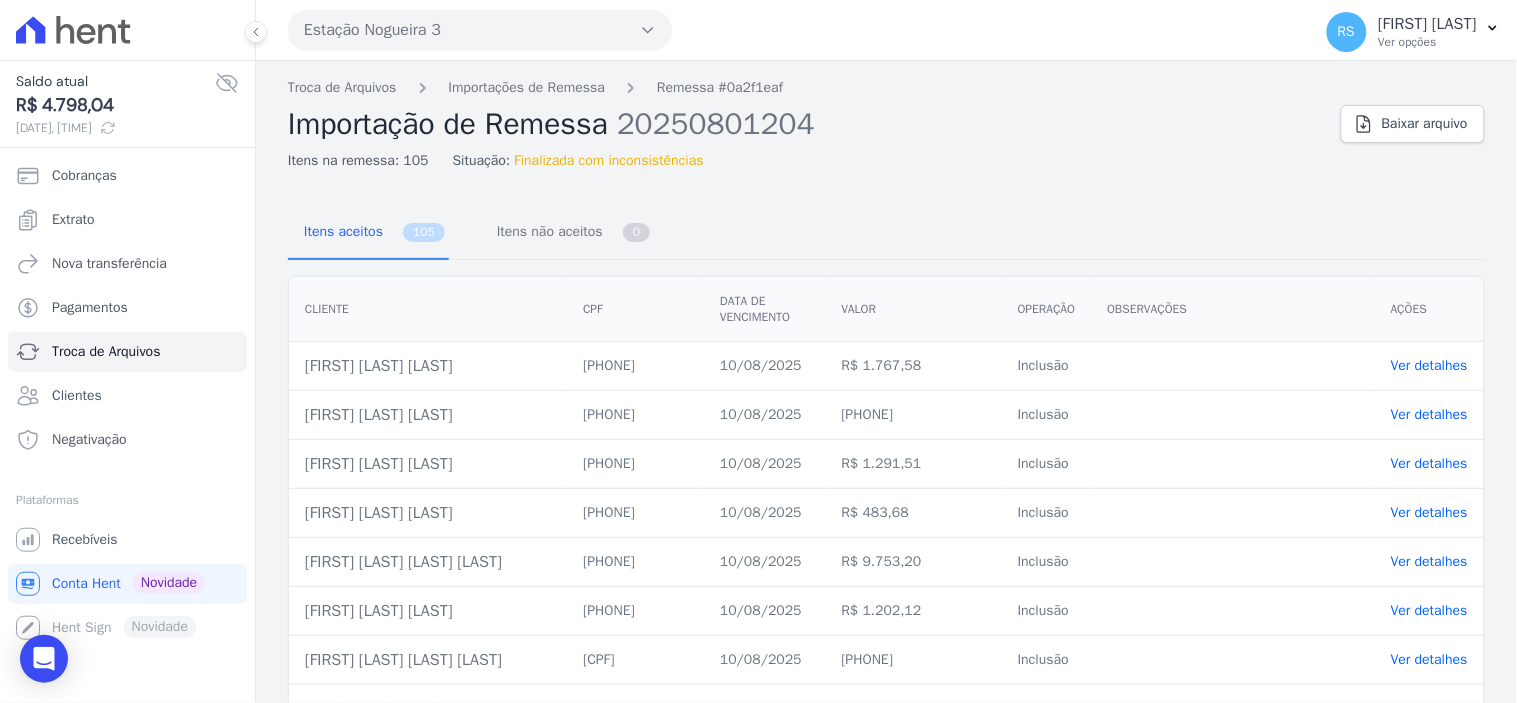 click on "Estação Nogueira 3" at bounding box center [480, 30] 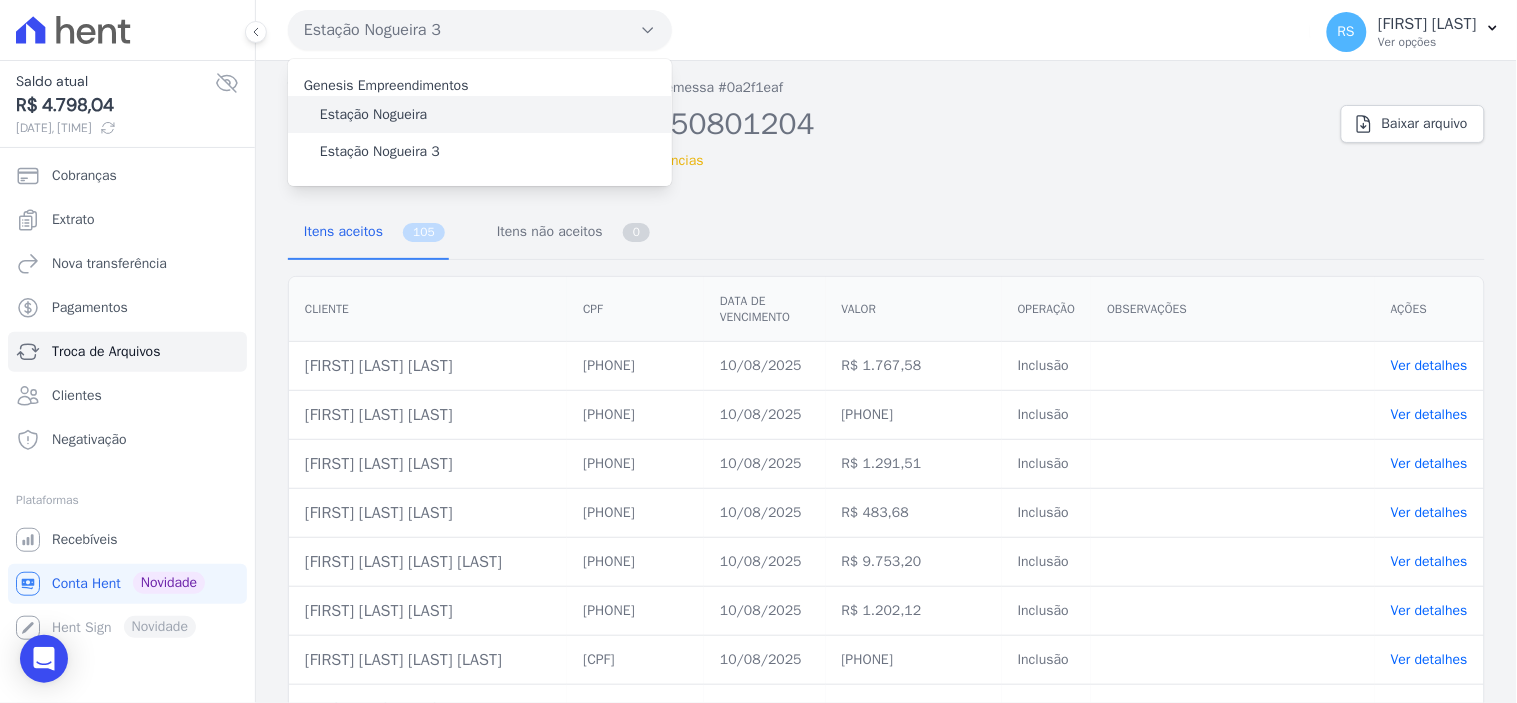 click on "Estação Nogueira" at bounding box center (480, 114) 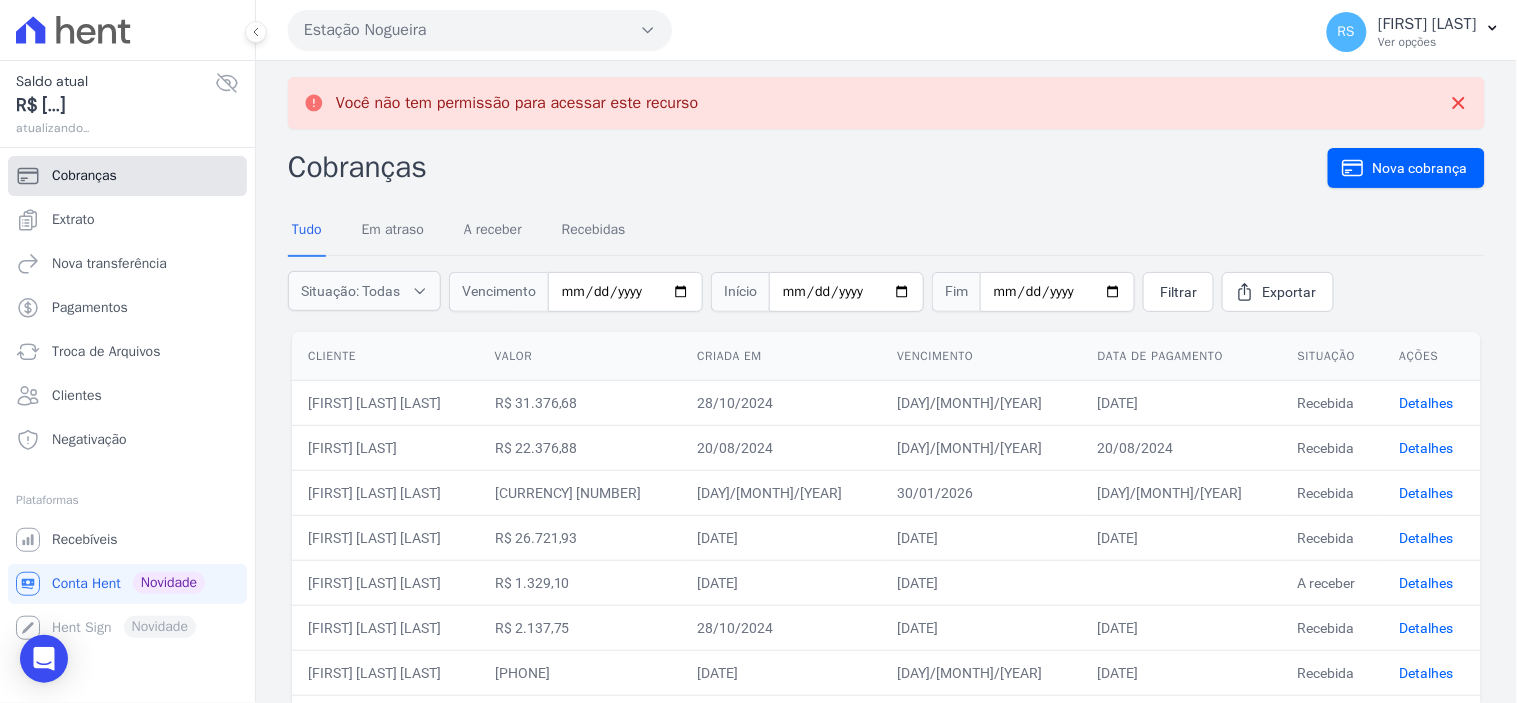 click on "Cobranças" at bounding box center [127, 176] 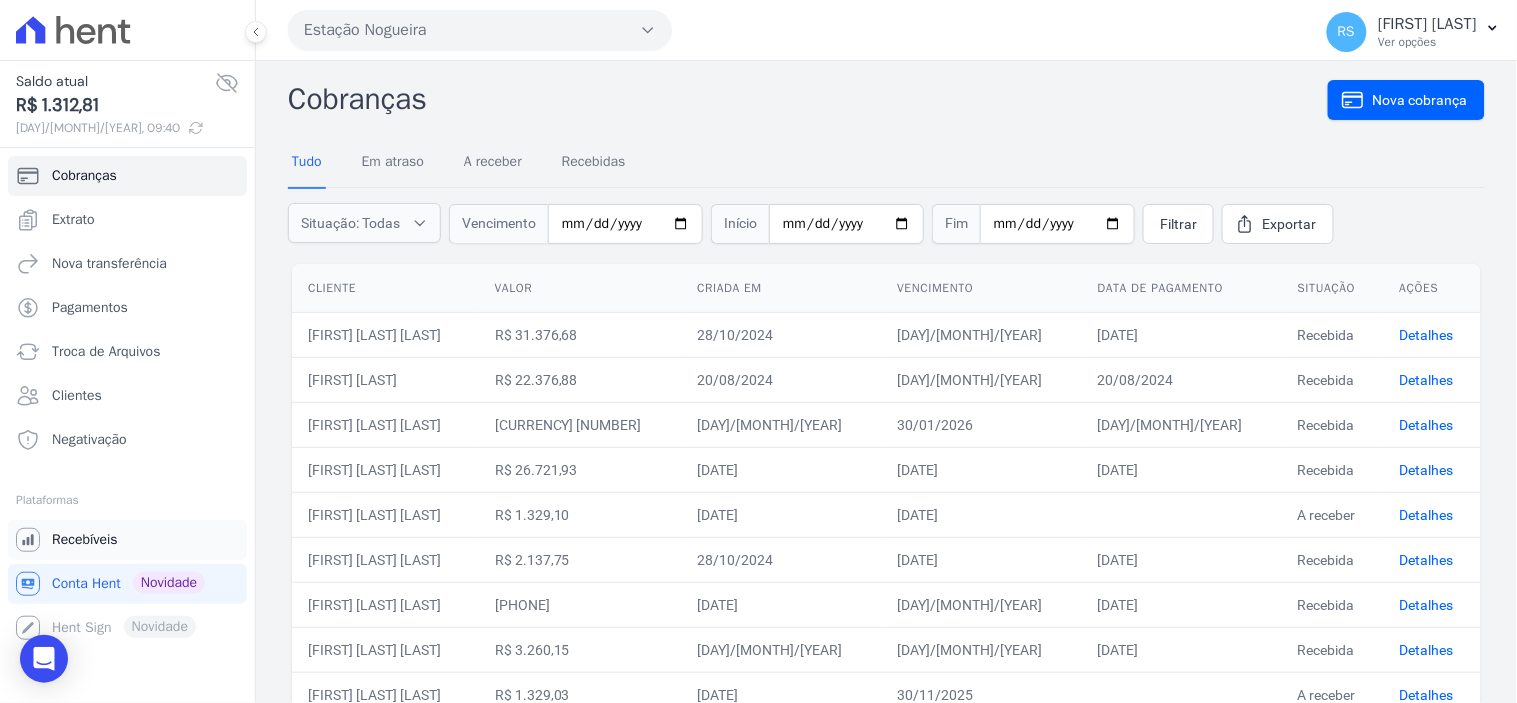 click on "Recebíveis" at bounding box center [127, 540] 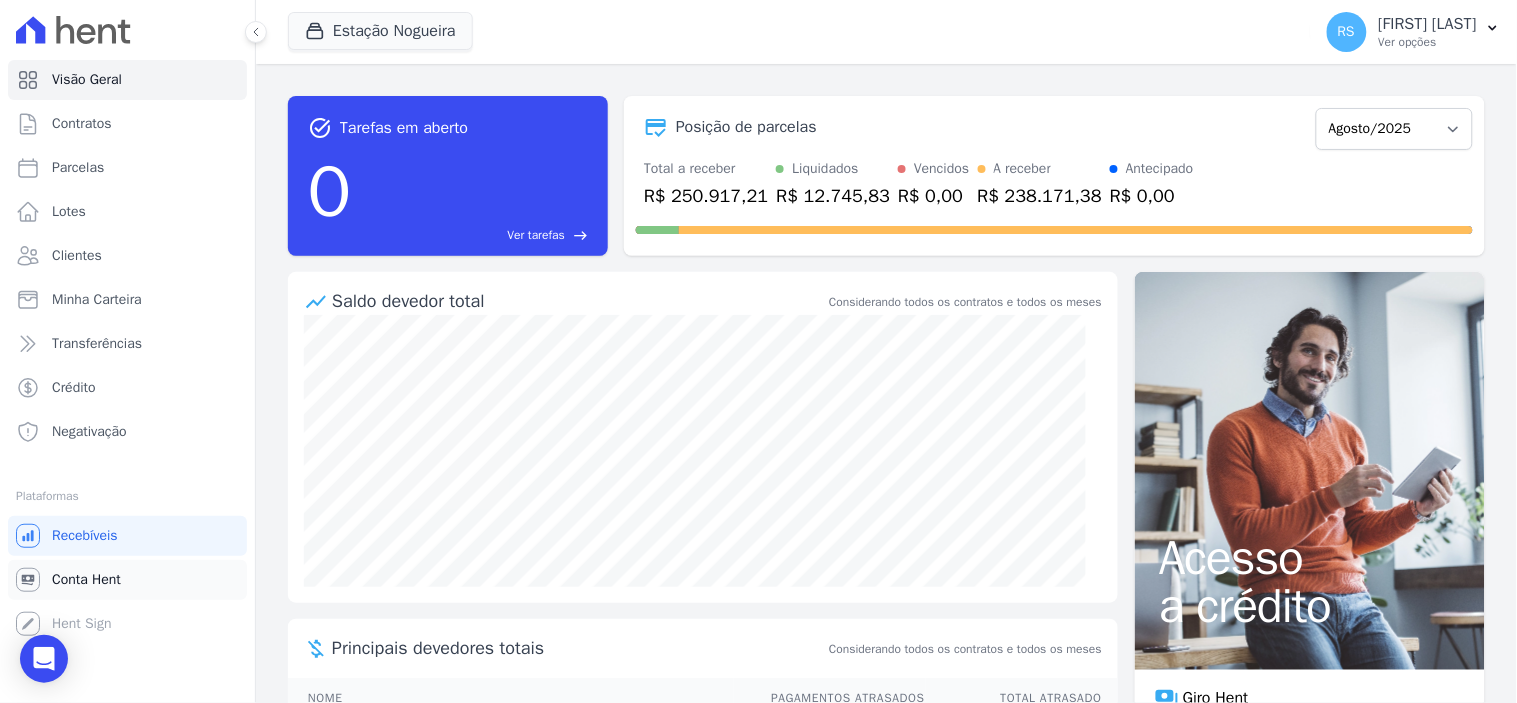 click on "Conta Hent" at bounding box center (86, 580) 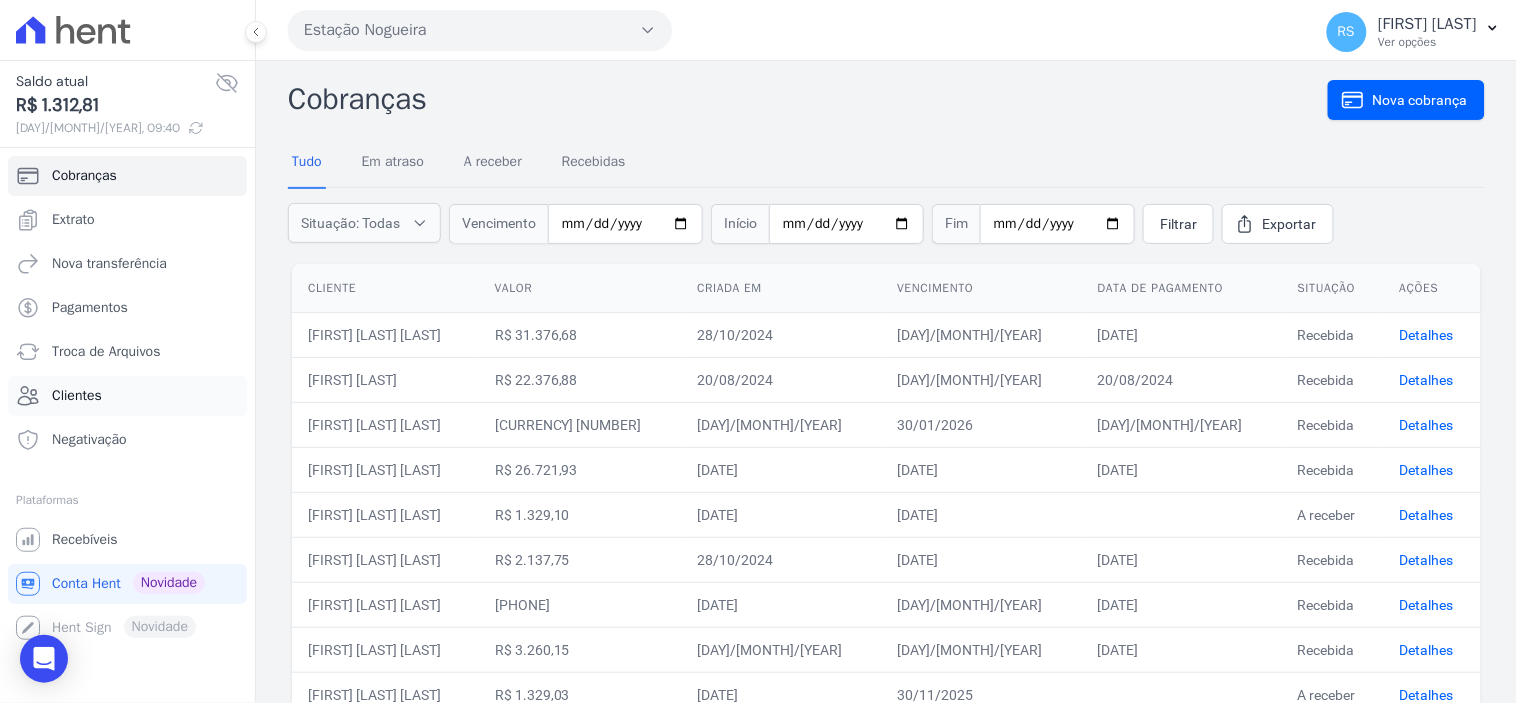 click on "Clientes" at bounding box center [127, 396] 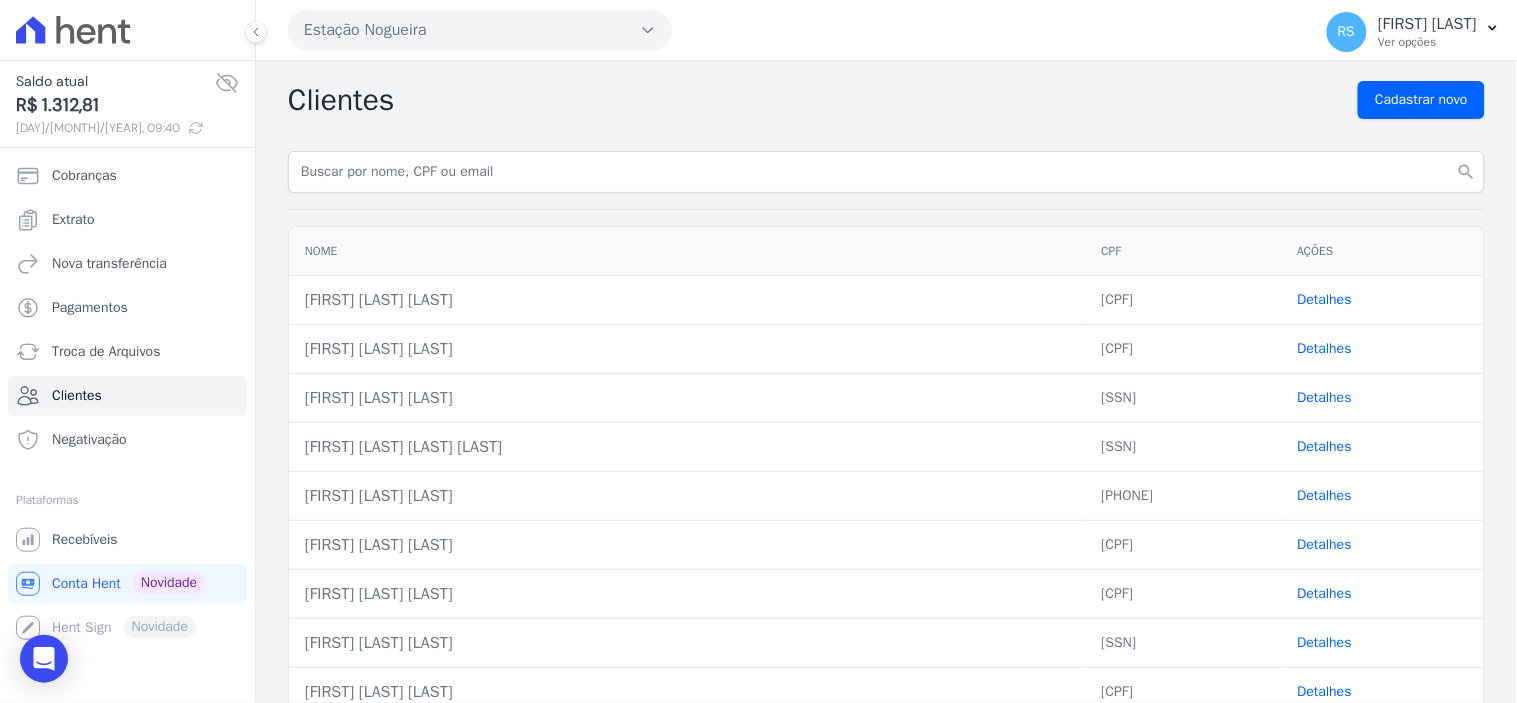 click on "[FIRST] [LAST] [LAST]
[PHONE]
Detalhes
[FIRST] [LAST] [LAST]
[PHONE]
Detalhes" at bounding box center [886, 824] 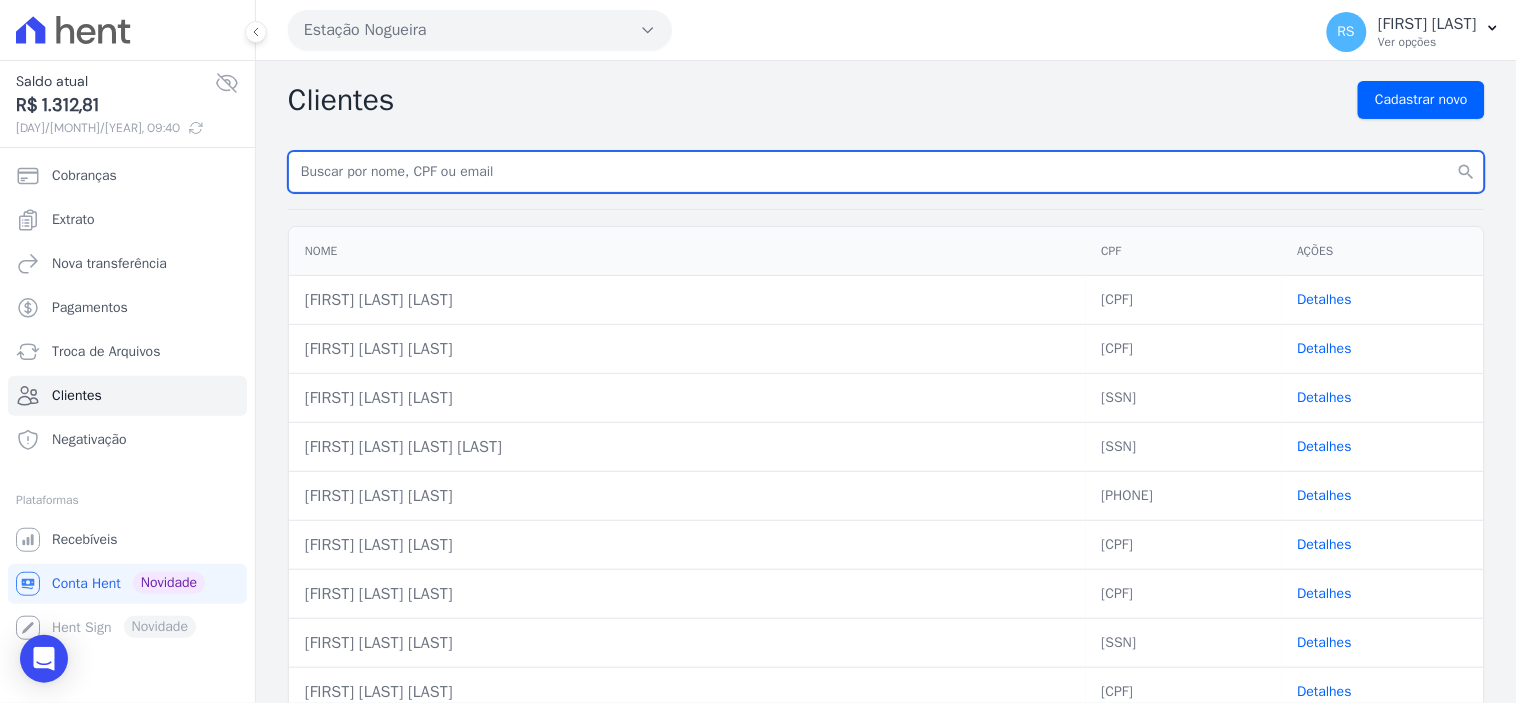 click at bounding box center (886, 172) 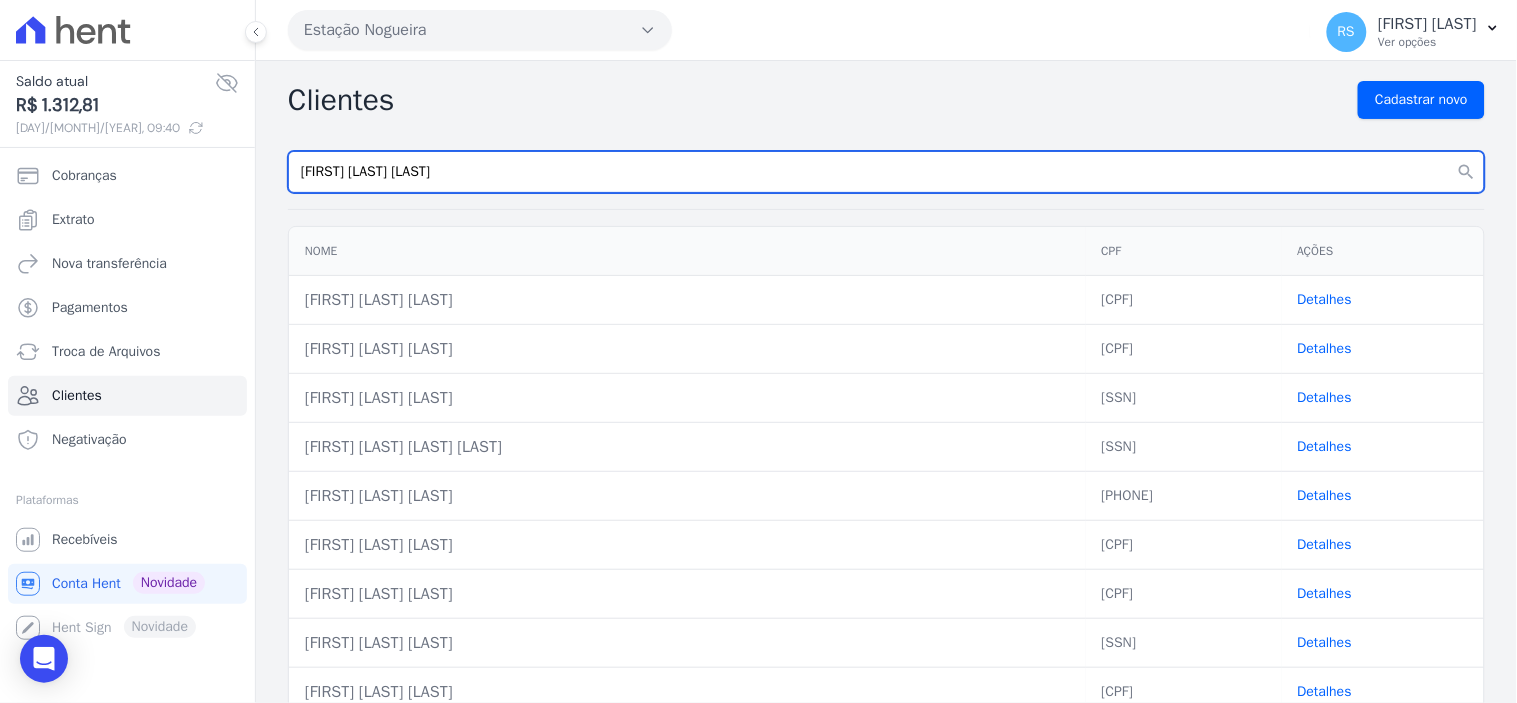 type on "[FIRST] [LAST] [LAST]" 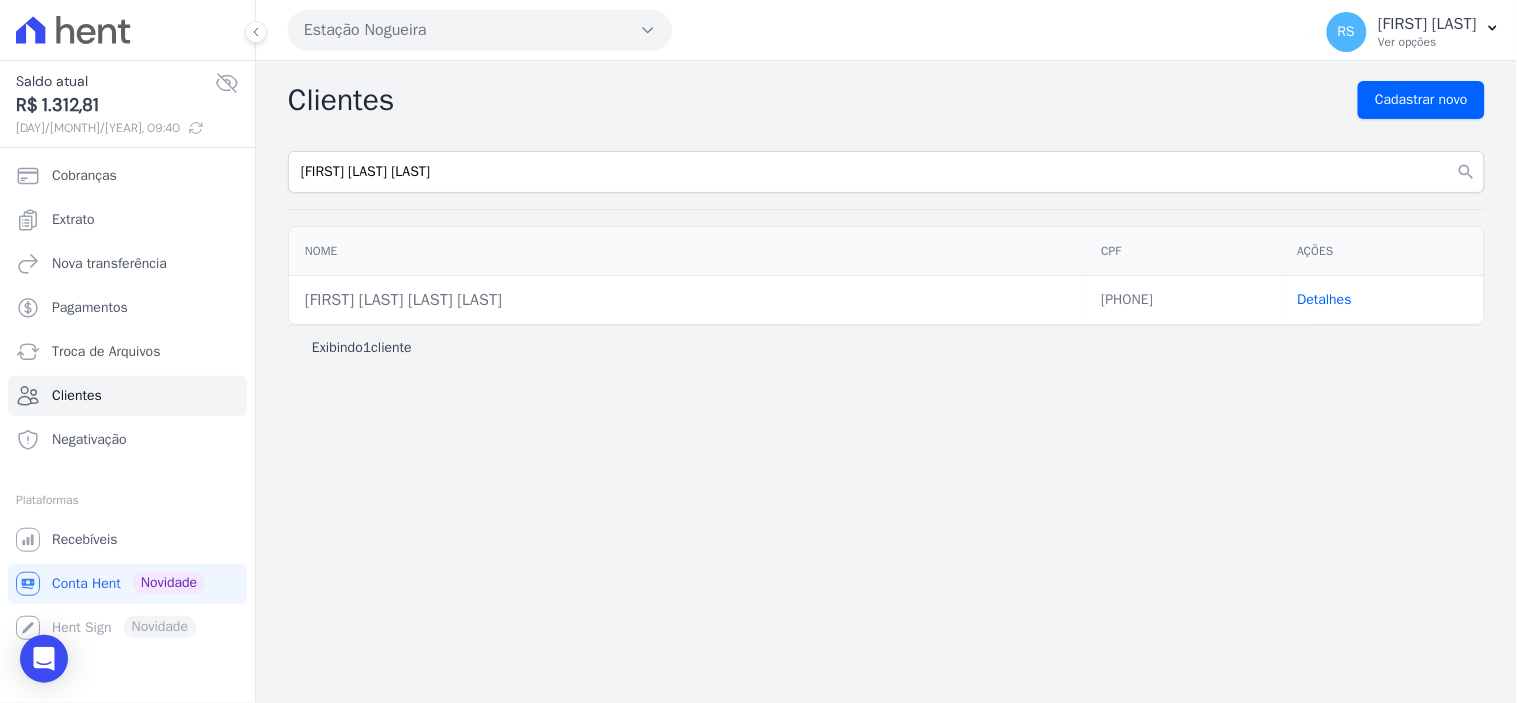 click on "Detalhes" at bounding box center [1383, 300] 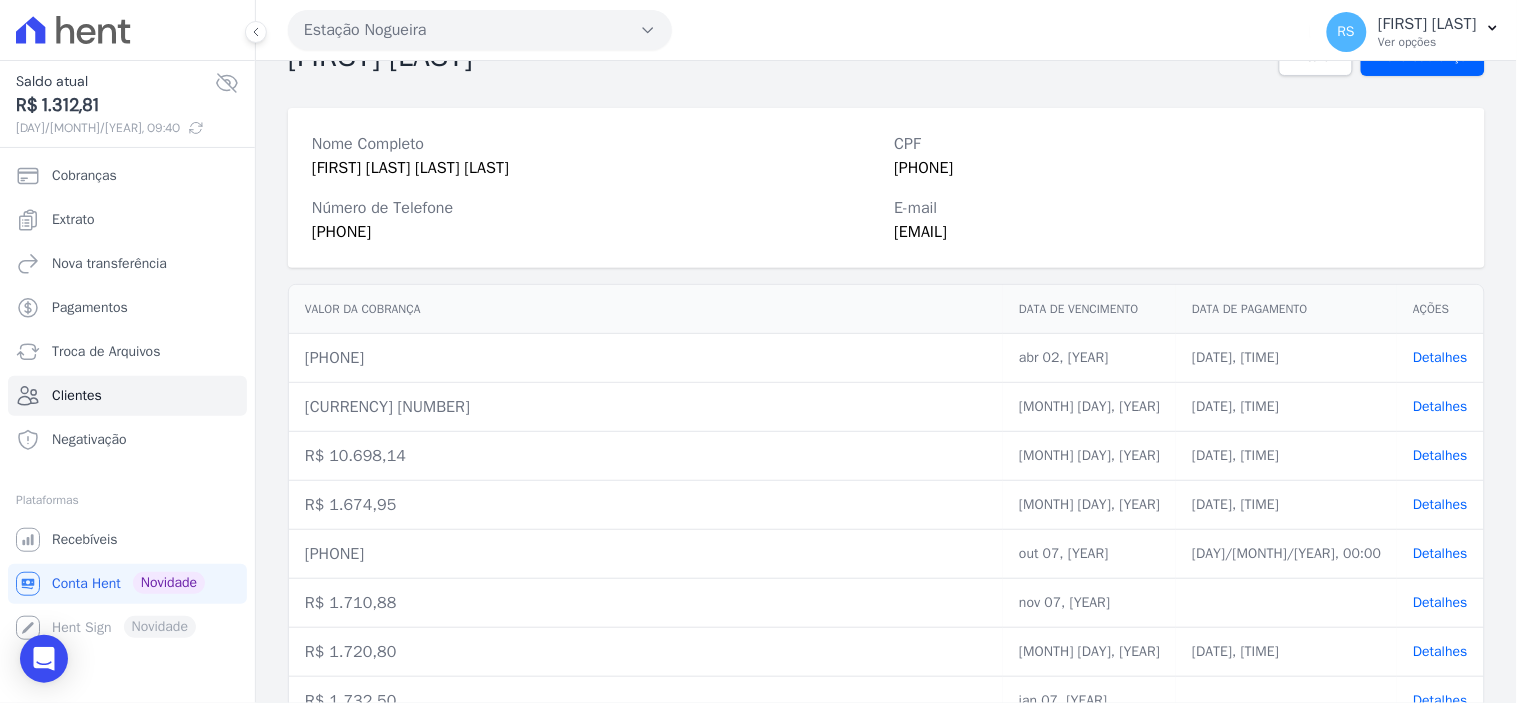 scroll, scrollTop: 0, scrollLeft: 0, axis: both 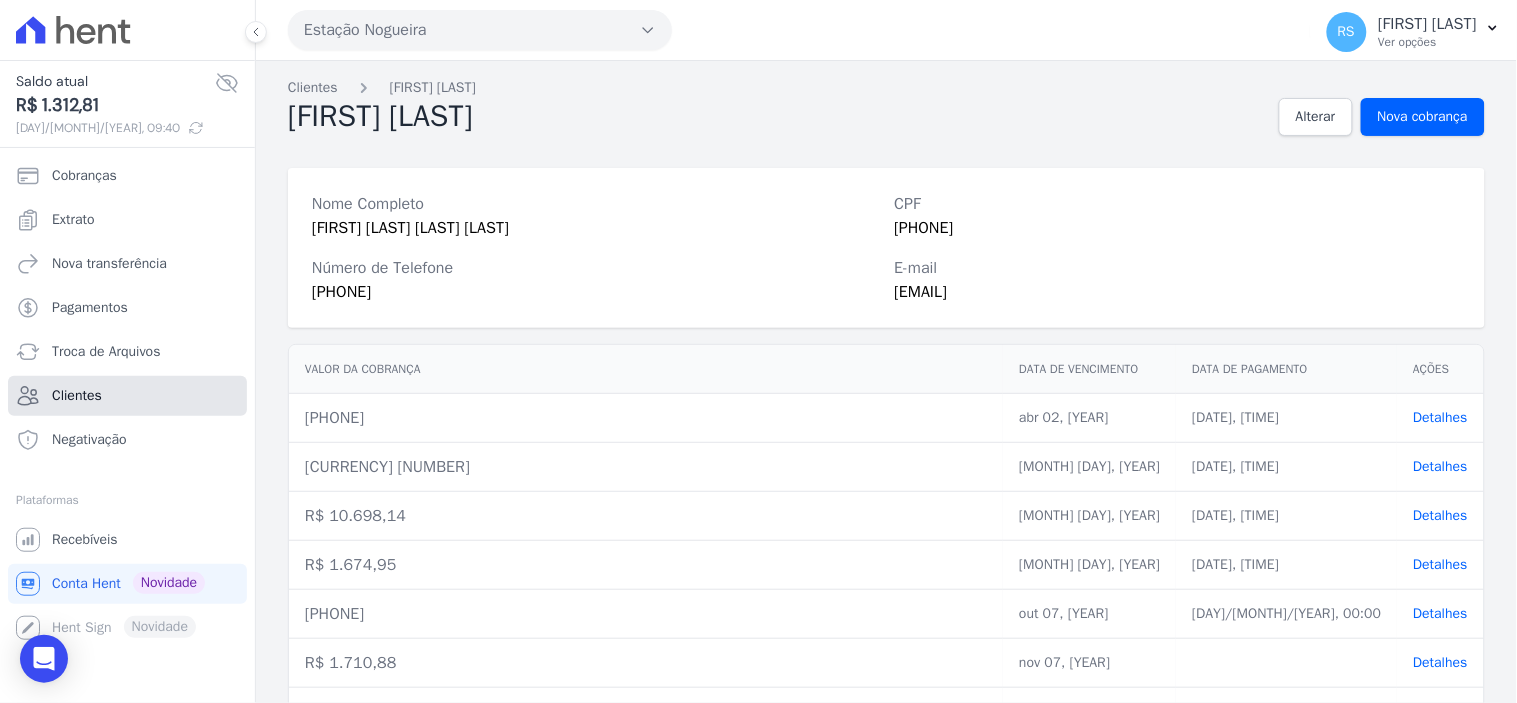 click on "Clientes" at bounding box center (127, 396) 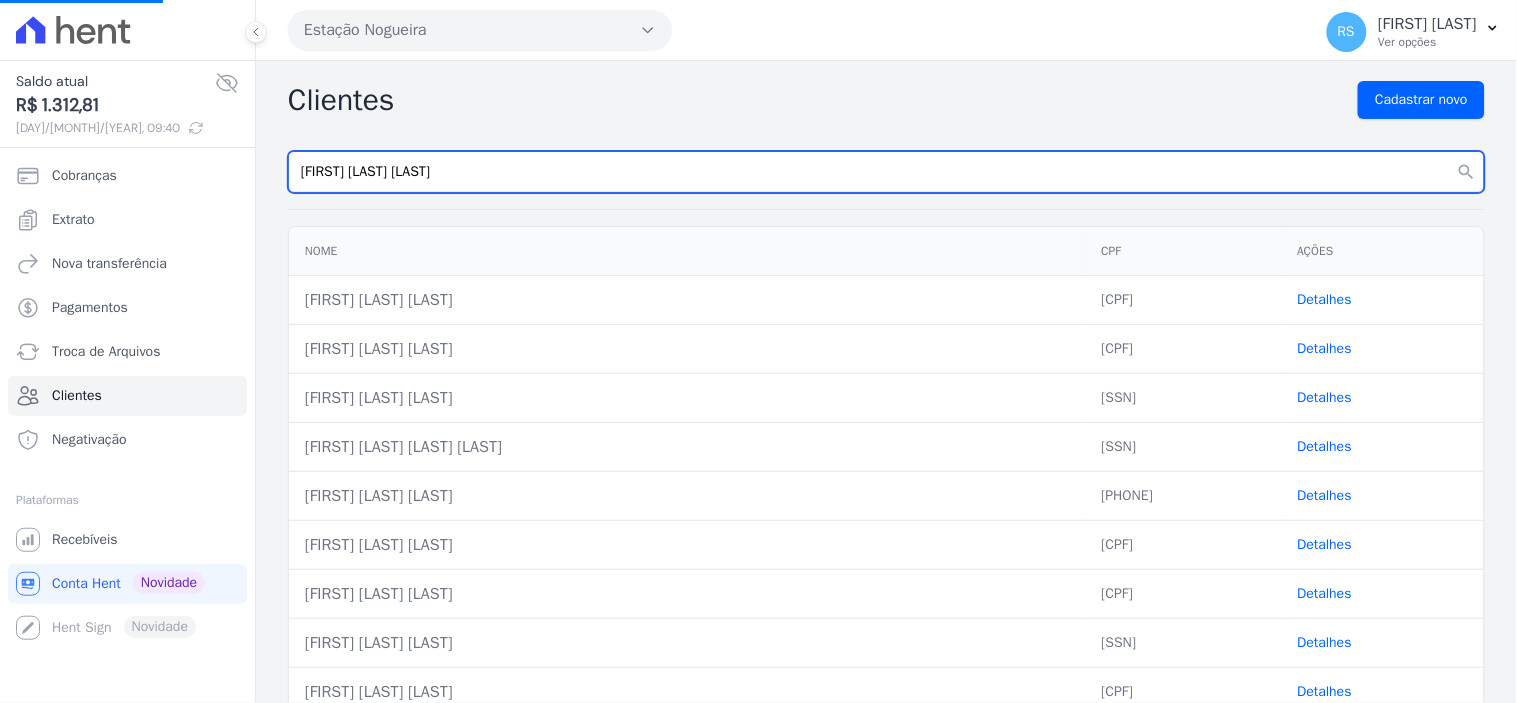 drag, startPoint x: 486, startPoint y: 164, endPoint x: 304, endPoint y: 201, distance: 185.72292 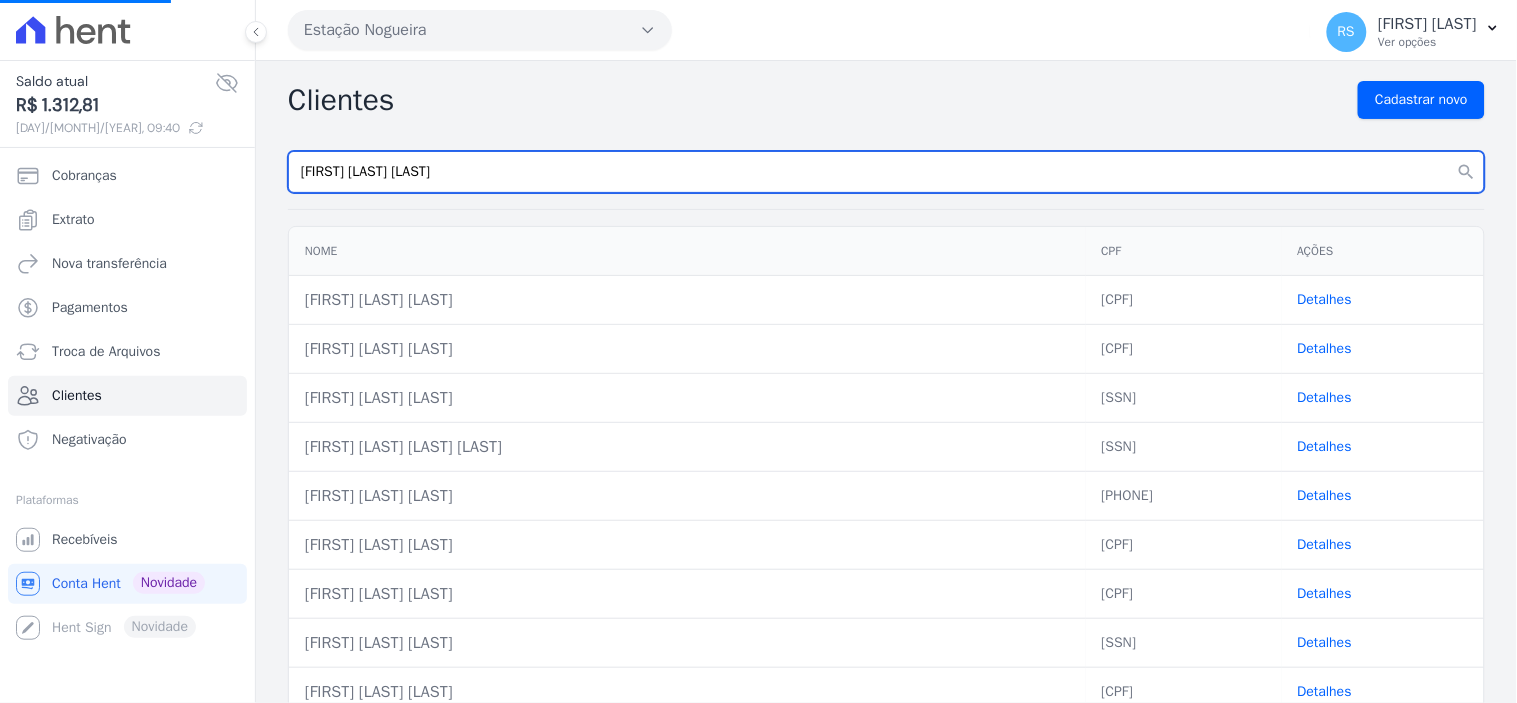 paste on "[FIRST] [LAST] [LAST]" 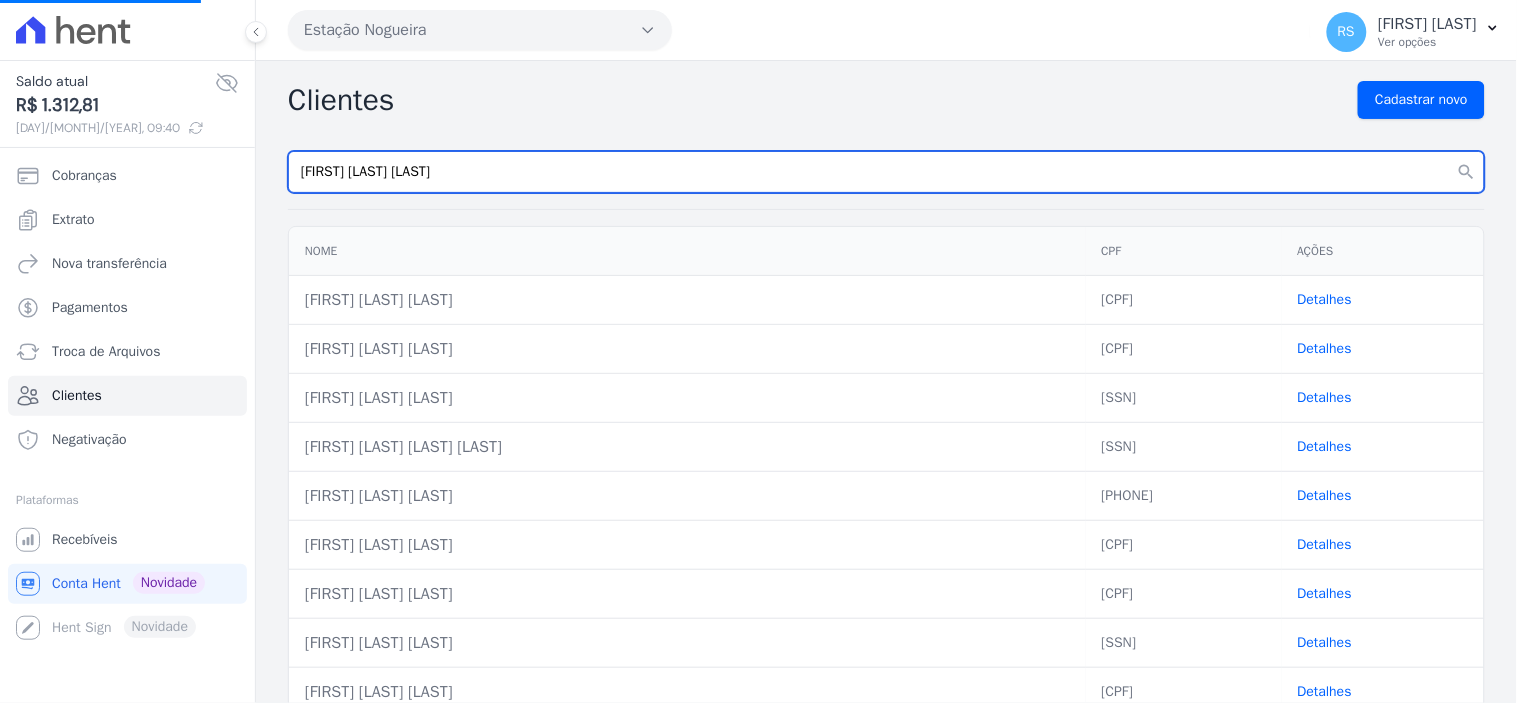 type on "[FIRST] [LAST] [LAST]" 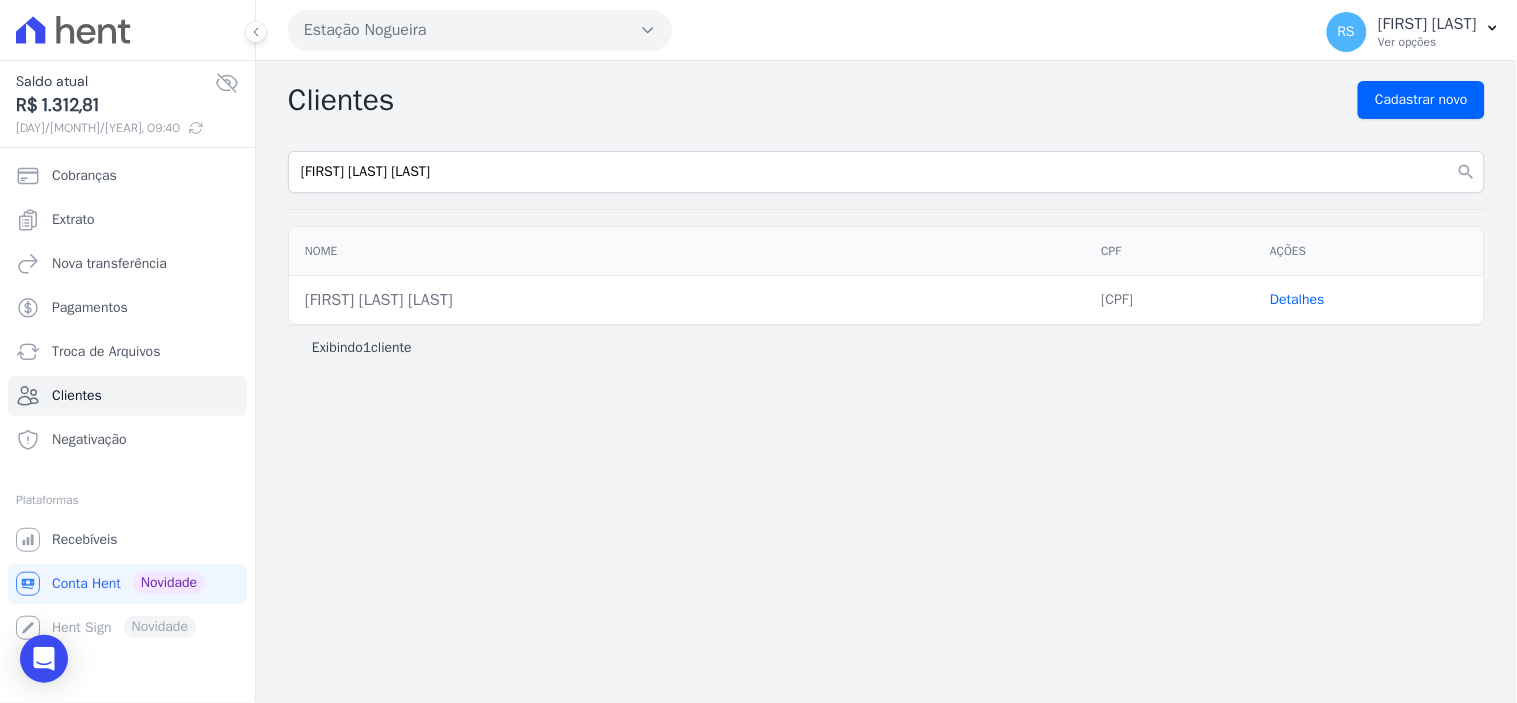 click on "Detalhes" at bounding box center (1297, 299) 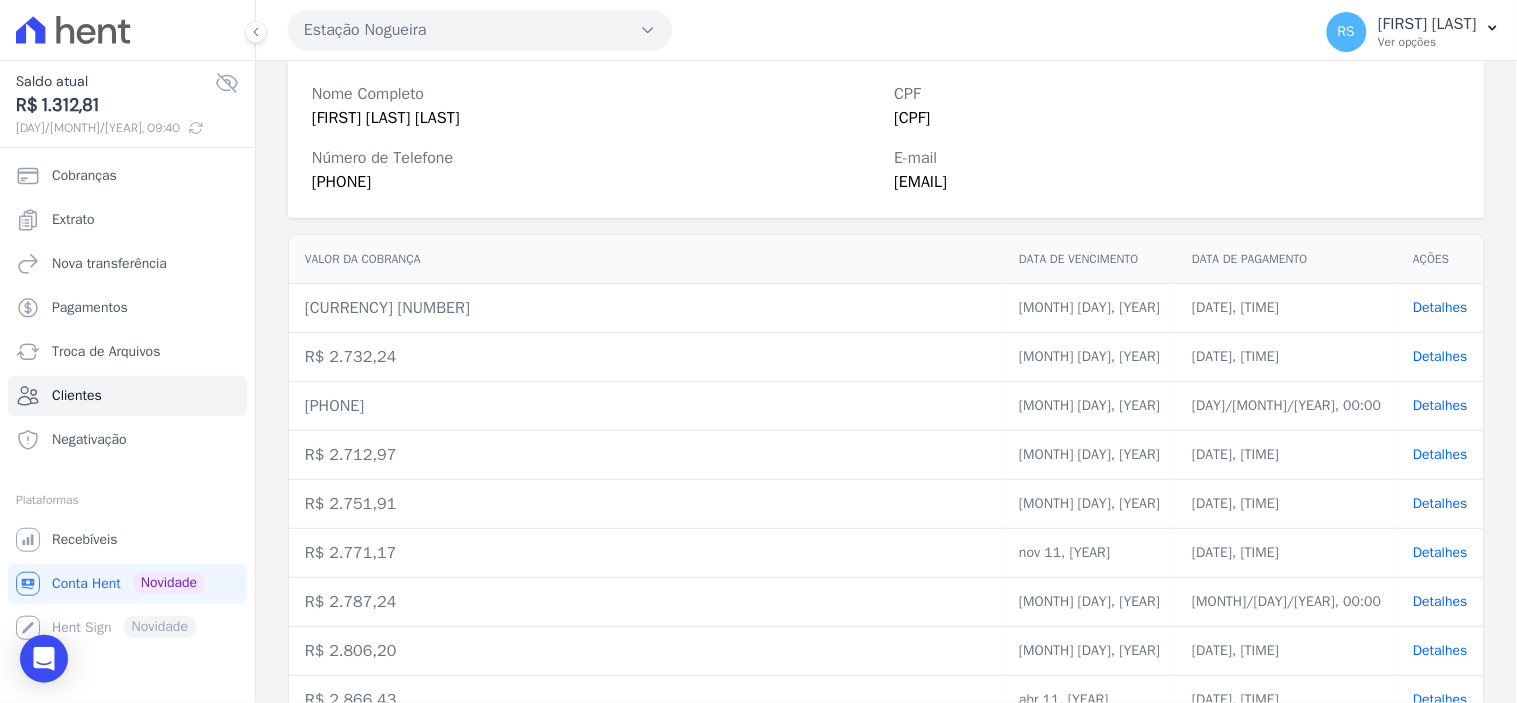 scroll, scrollTop: 0, scrollLeft: 0, axis: both 